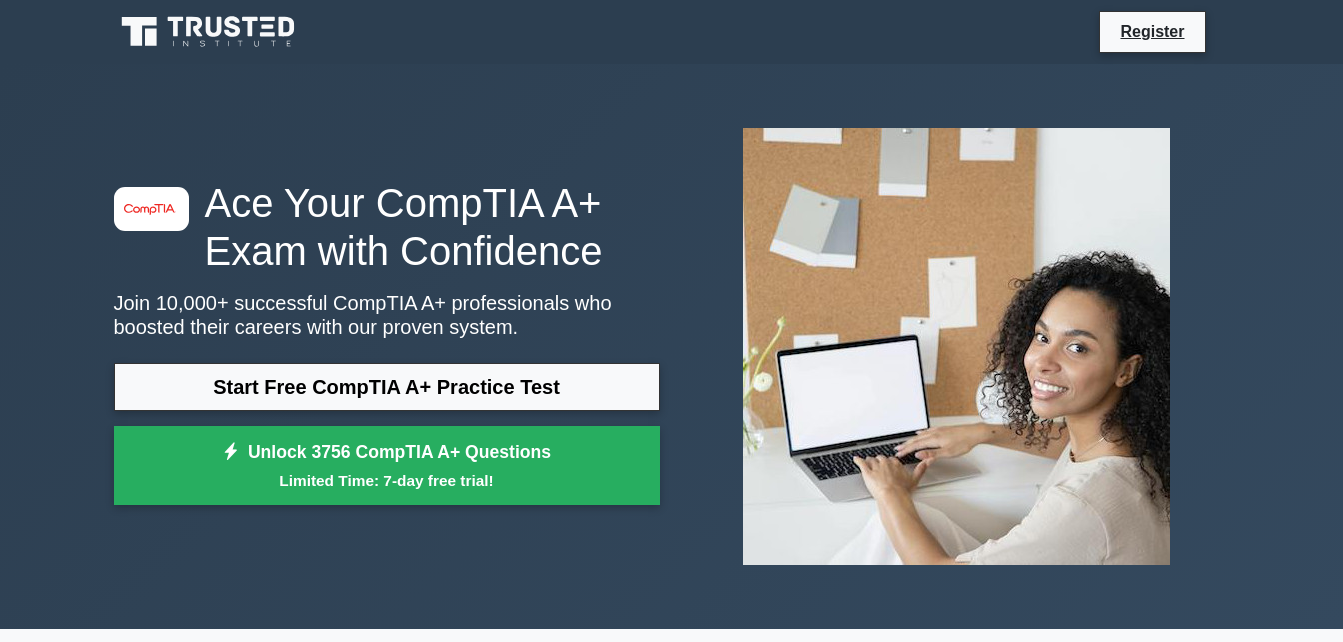 scroll, scrollTop: 0, scrollLeft: 0, axis: both 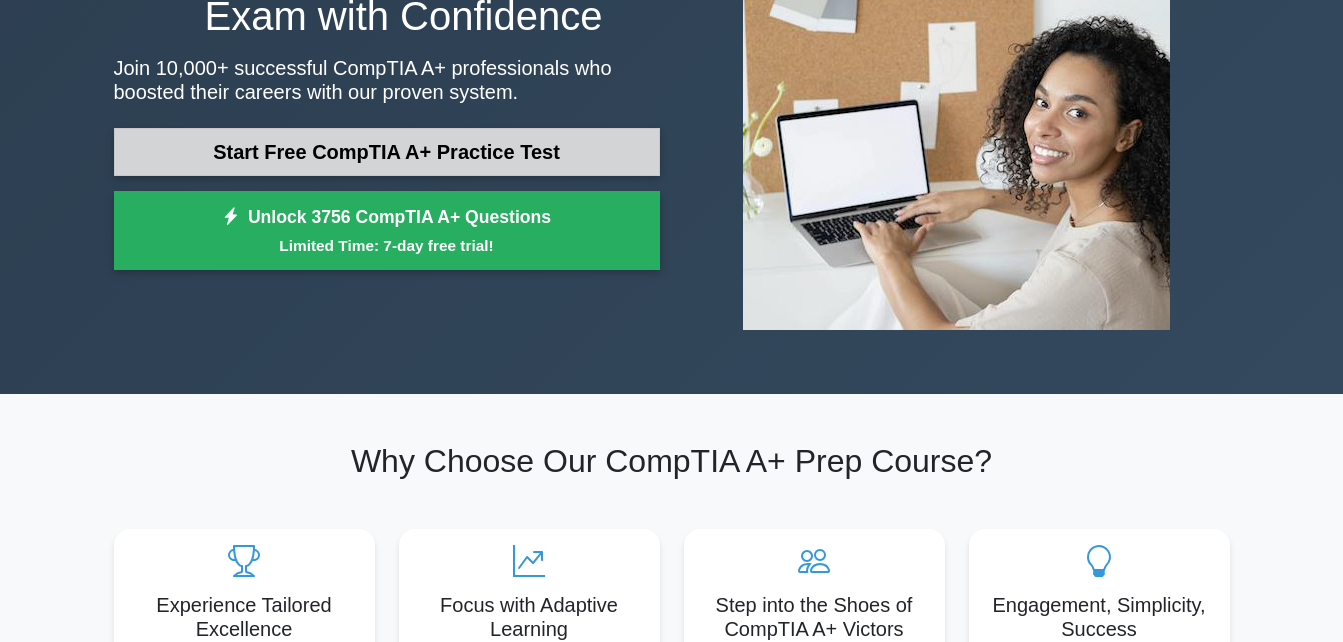 click on "Start Free CompTIA A+ Practice Test" at bounding box center (387, 152) 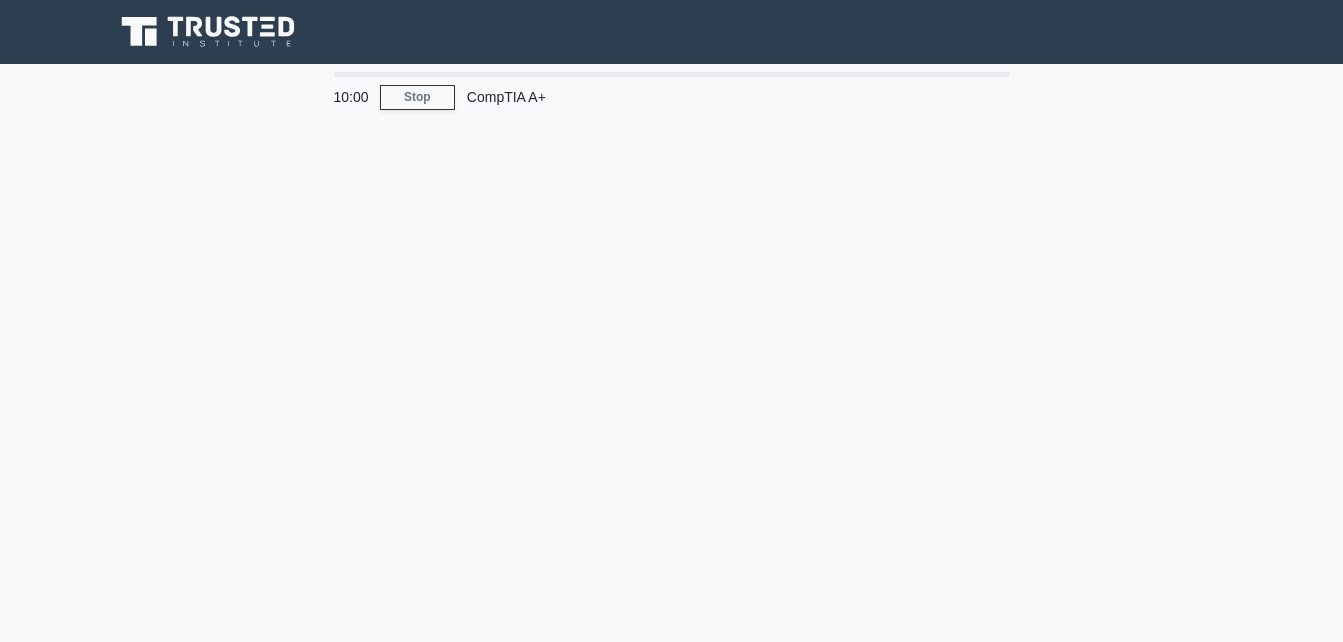 scroll, scrollTop: 0, scrollLeft: 0, axis: both 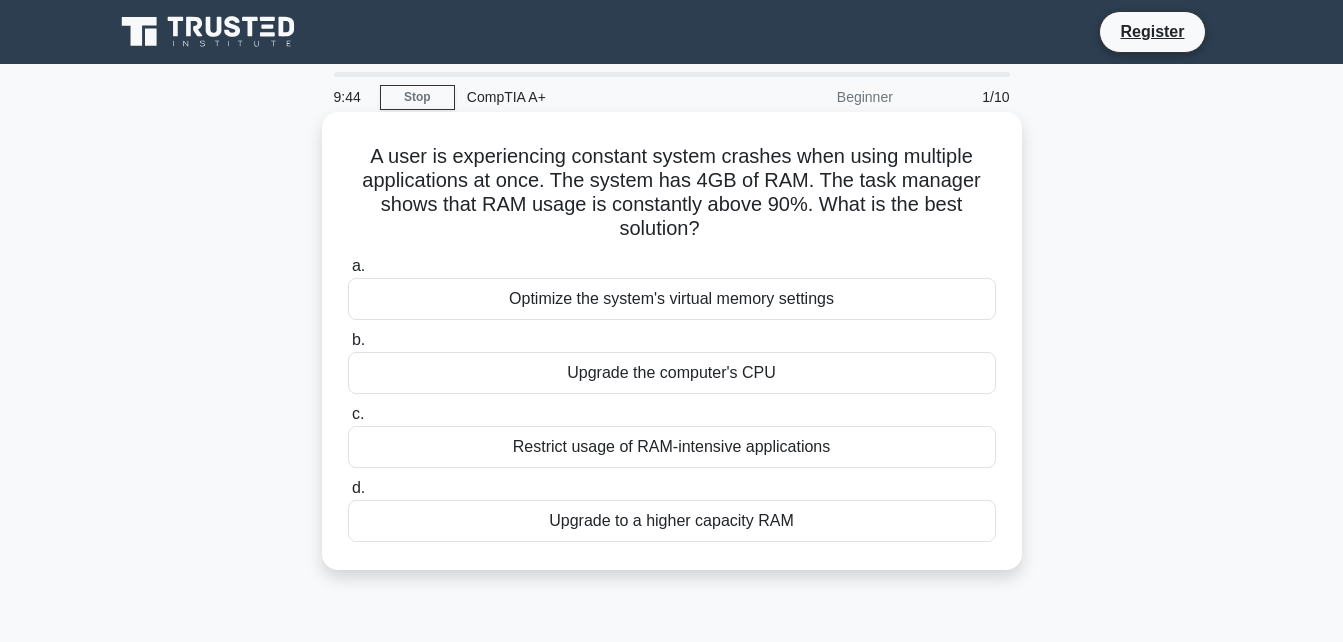 click on "Upgrade the computer's CPU" at bounding box center [672, 373] 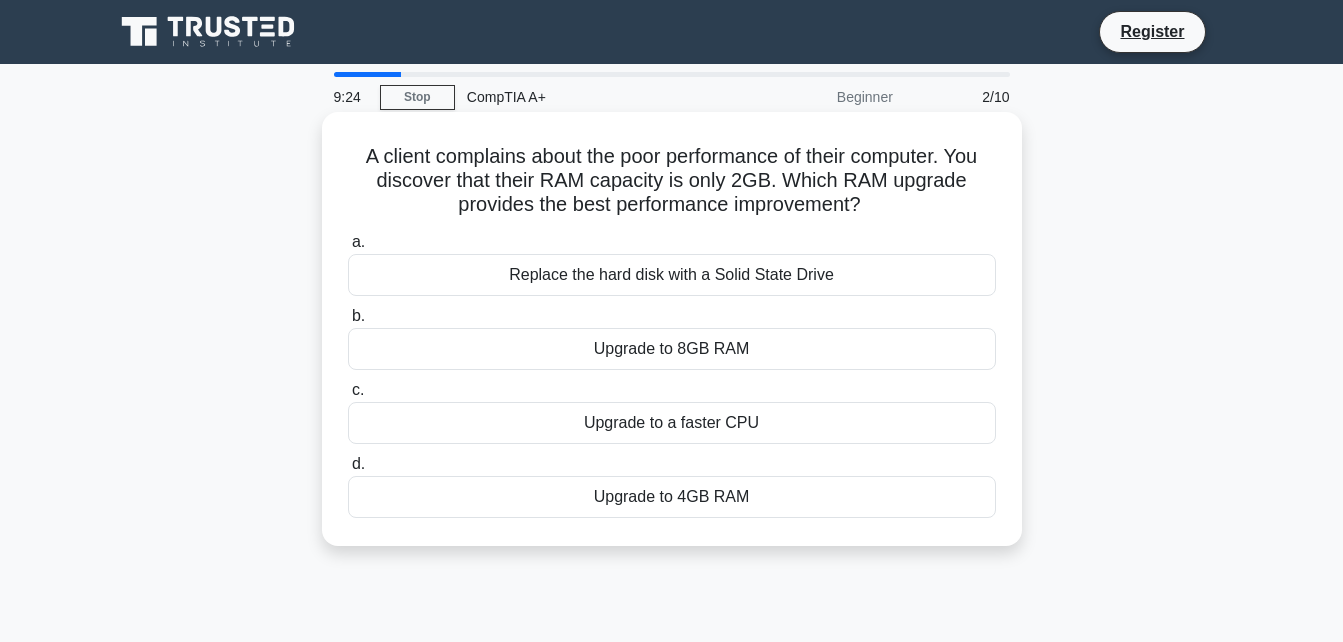 click on "Upgrade to 8GB RAM" at bounding box center [672, 349] 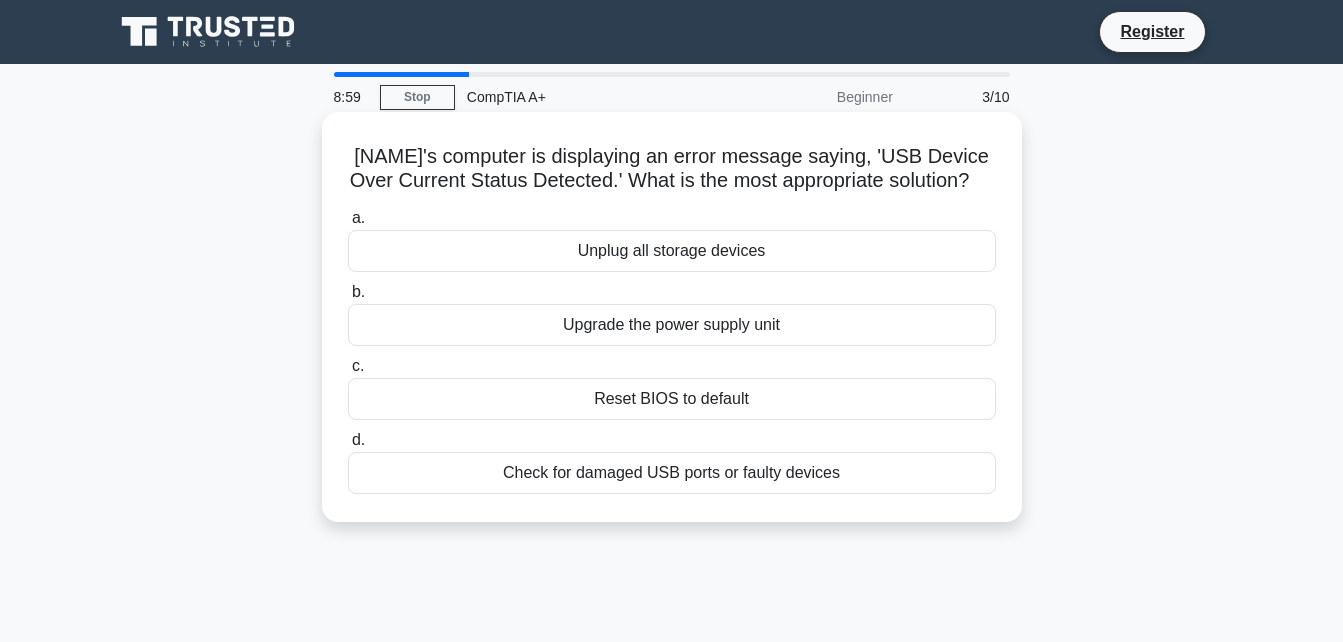 click on "Unplug all storage devices" at bounding box center (672, 251) 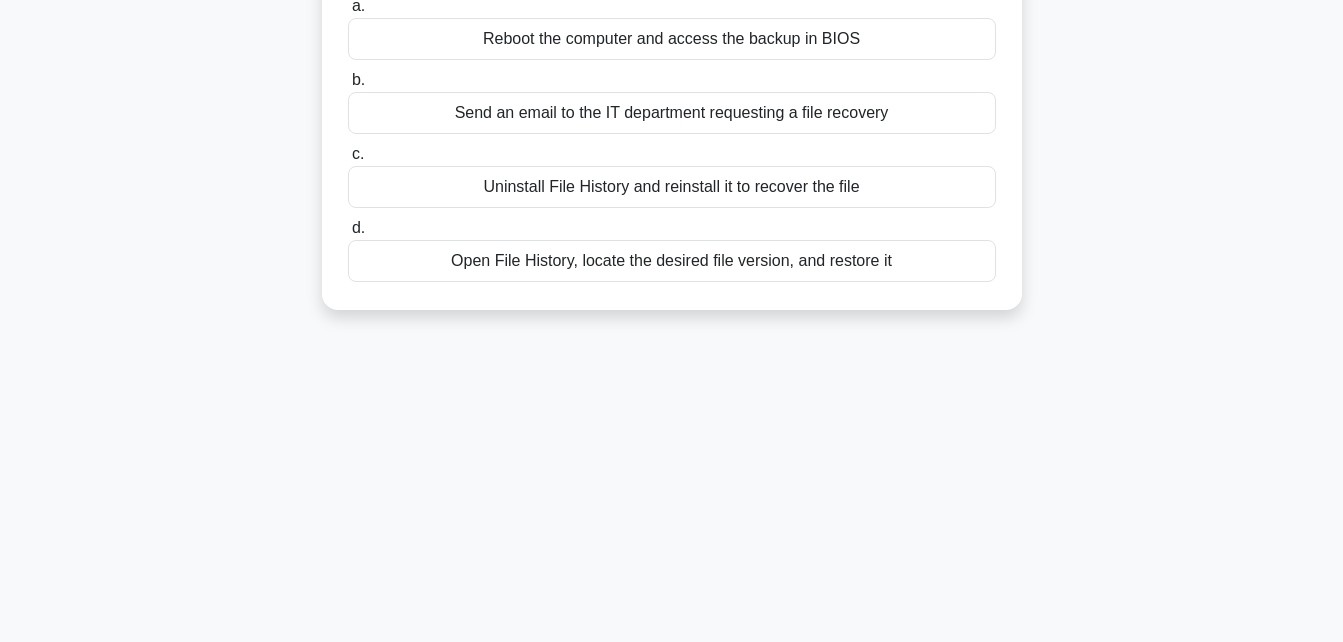 scroll, scrollTop: 0, scrollLeft: 0, axis: both 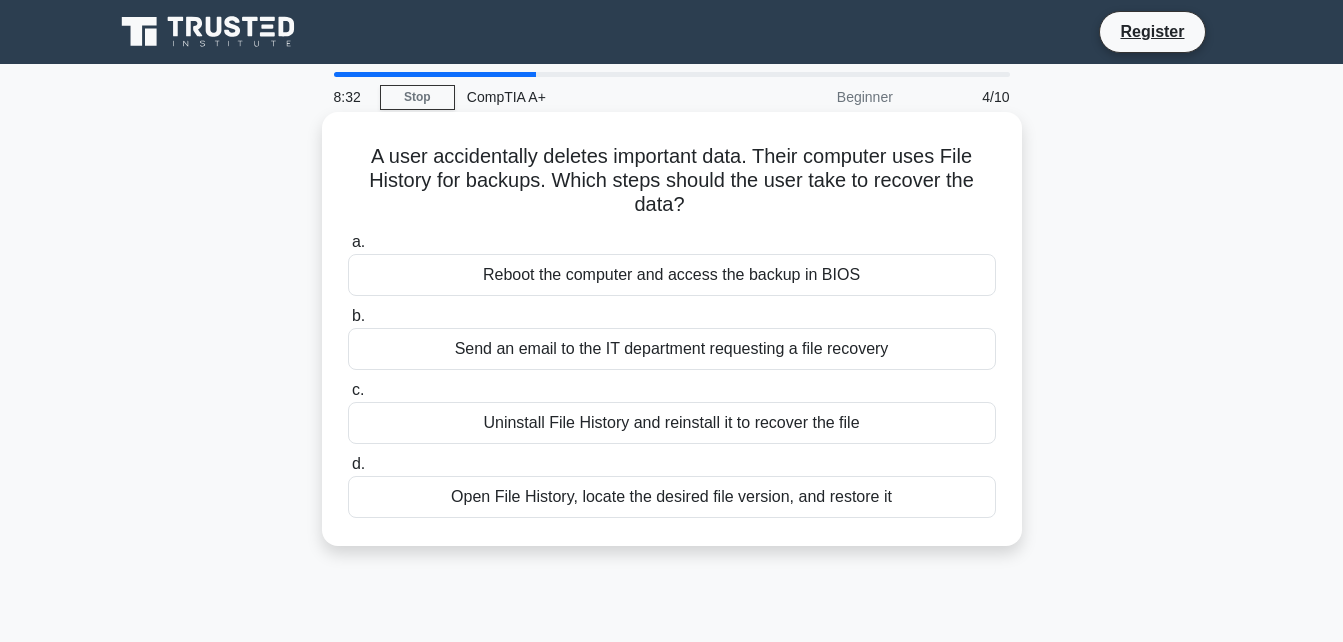 click on "Open File History, locate the desired file version, and restore it" at bounding box center [672, 497] 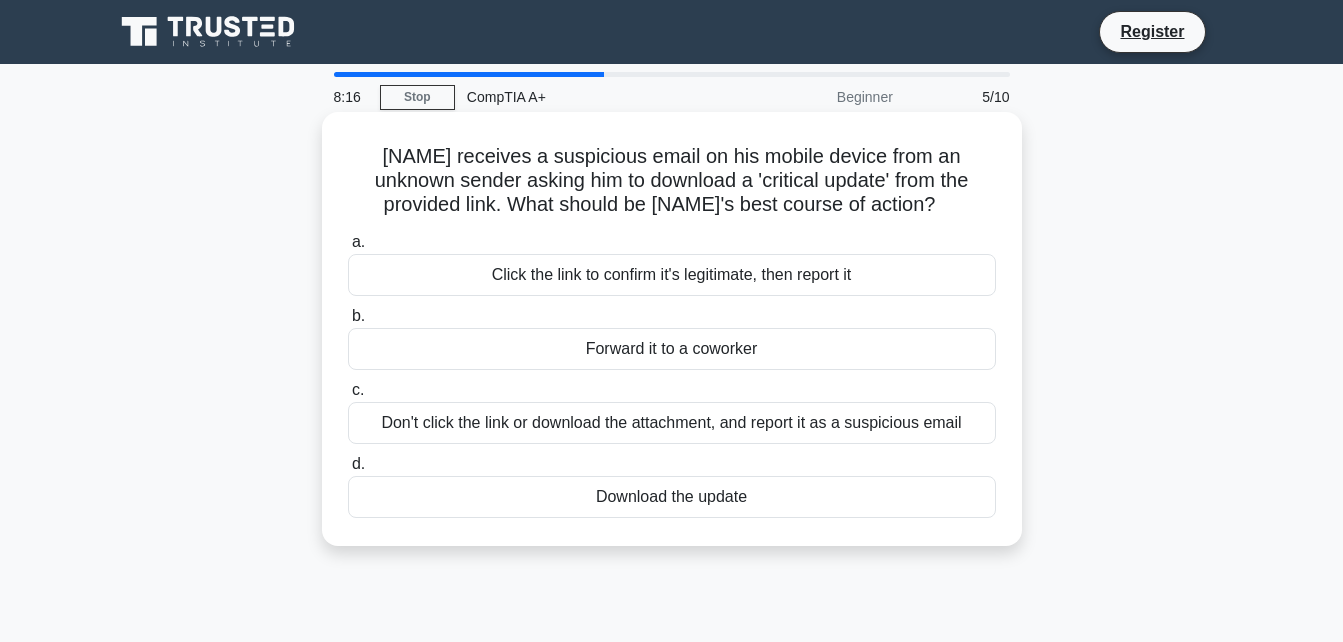 click on "Don't click the link or download the attachment, and report it as a suspicious email" at bounding box center [672, 423] 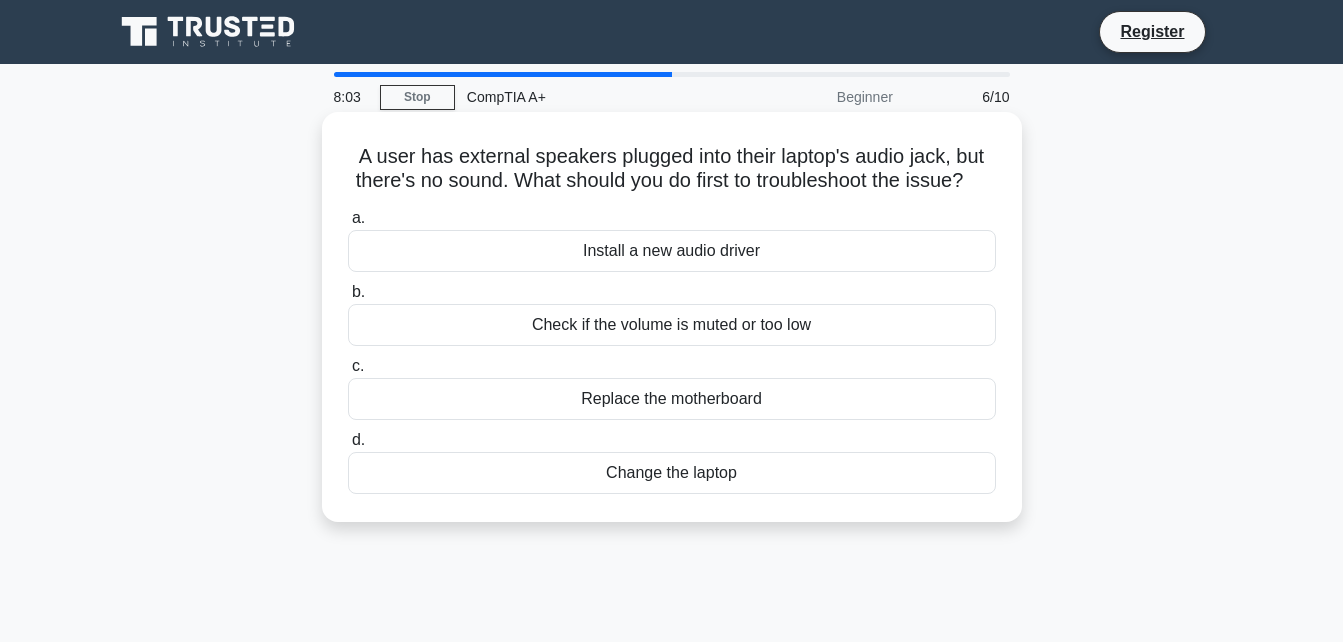click on "Check if the volume is muted or too low" at bounding box center [672, 325] 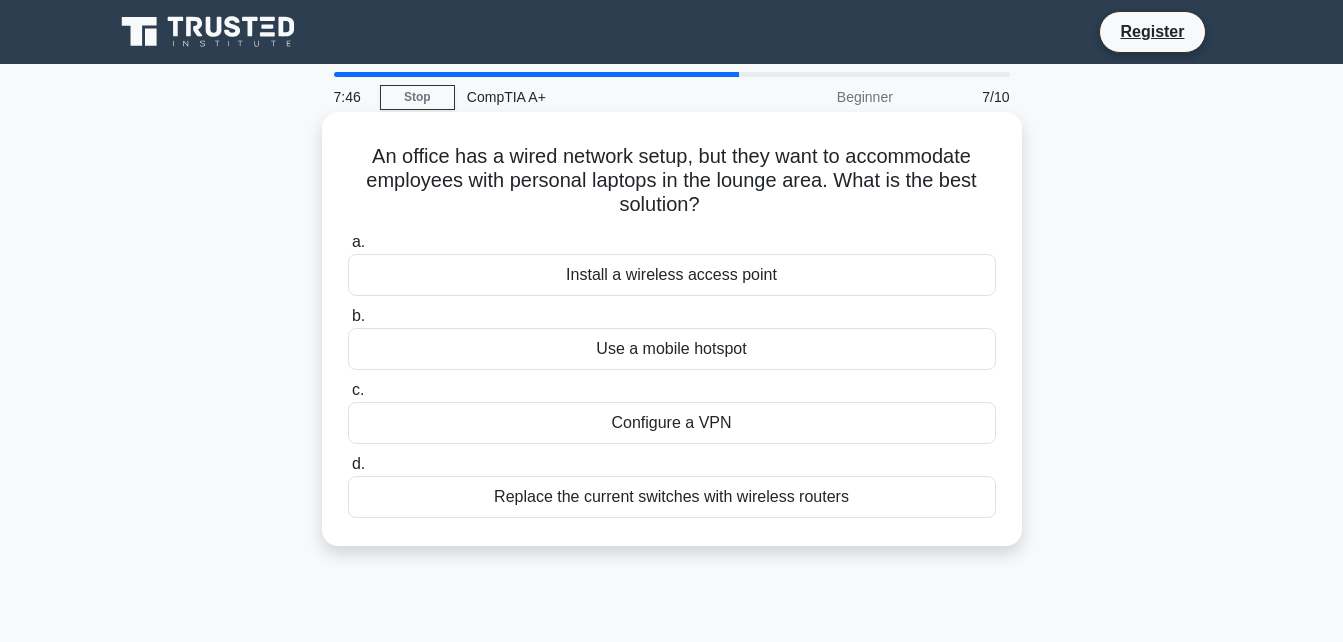 click on "Install a wireless access point" at bounding box center (672, 275) 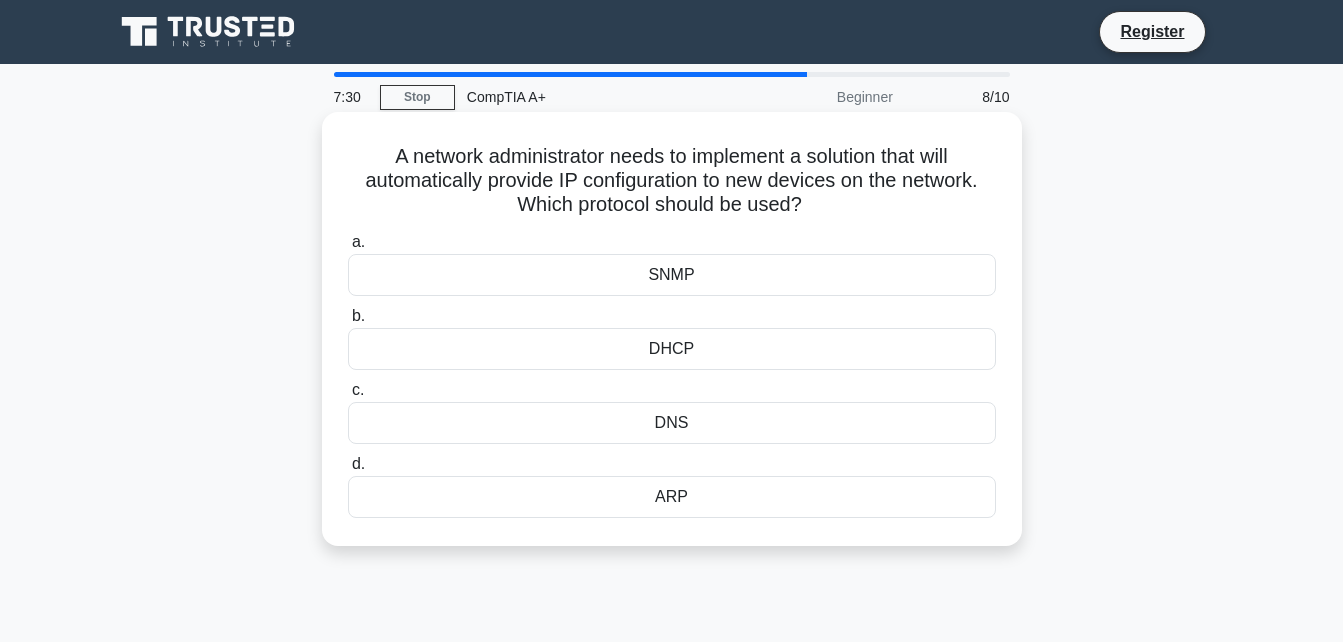 click on "DNS" at bounding box center [672, 423] 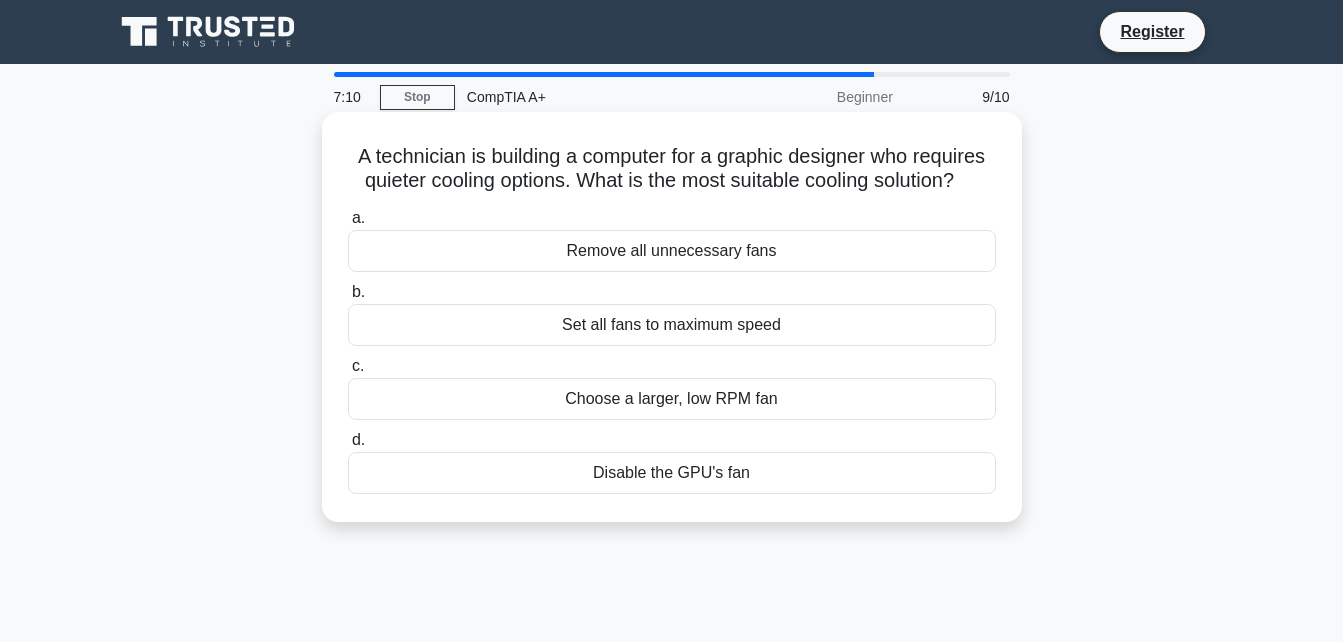 click on "Choose a larger, low RPM fan" at bounding box center (672, 399) 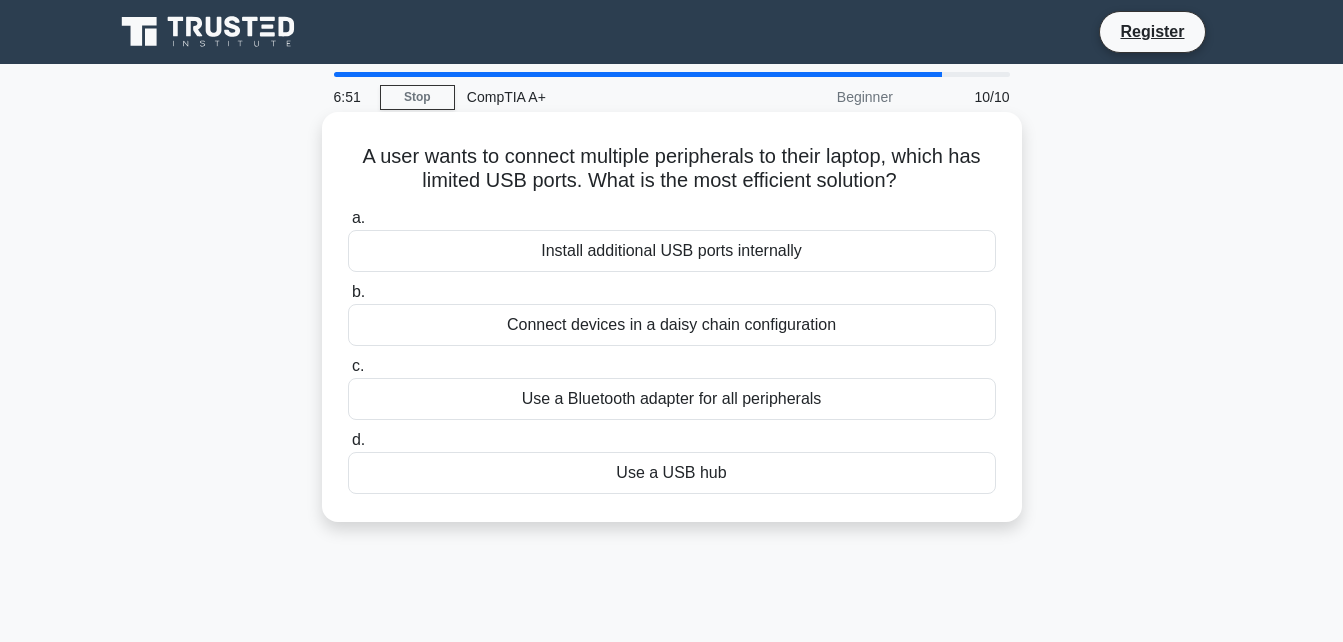 click on "Use a USB hub" at bounding box center (672, 473) 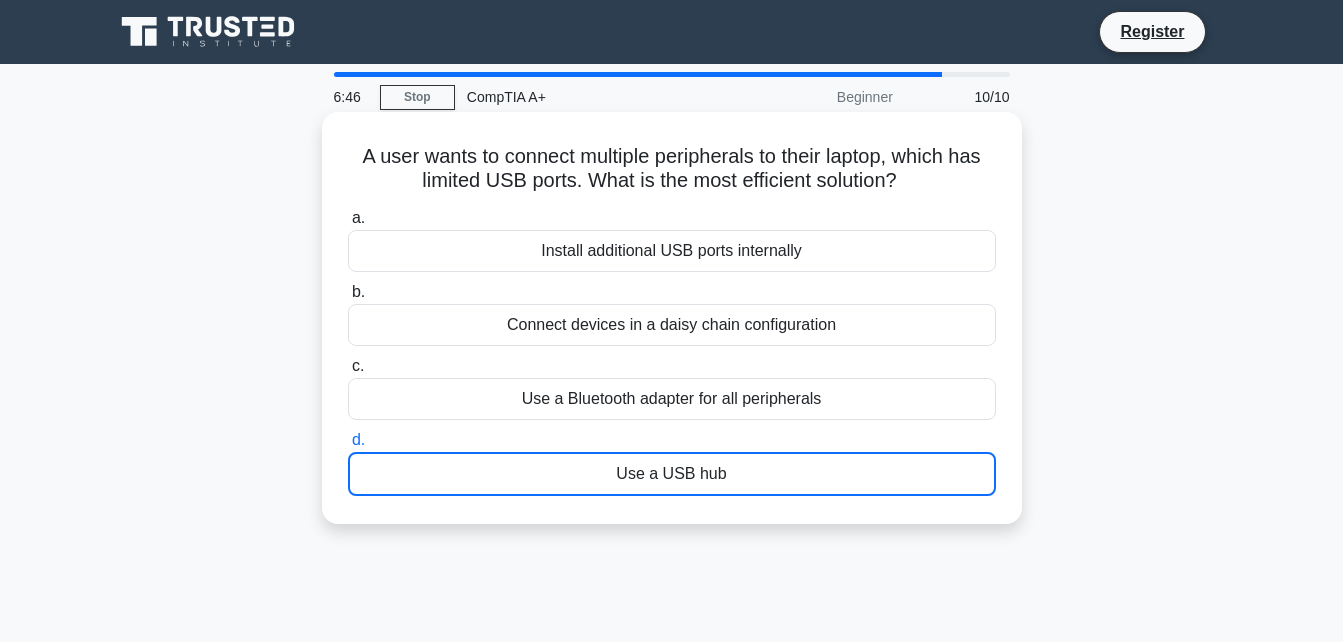 click on "Use a USB hub" at bounding box center [672, 474] 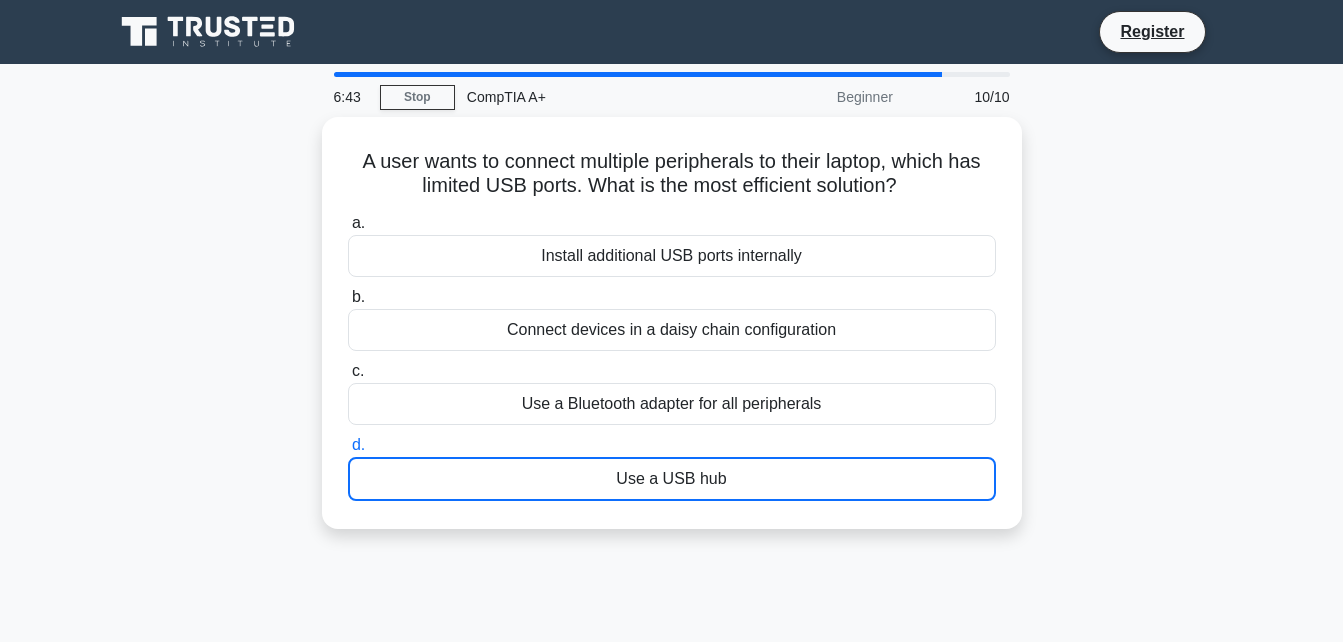 scroll, scrollTop: 438, scrollLeft: 0, axis: vertical 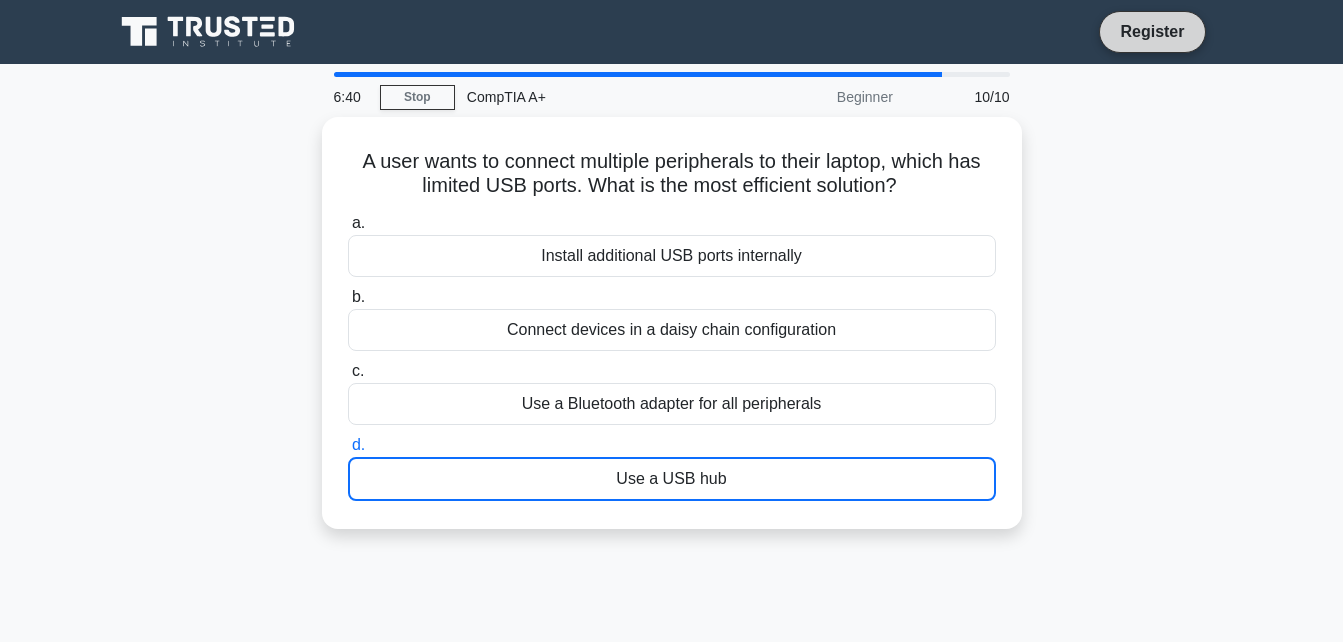 click on "Register" at bounding box center [1152, 31] 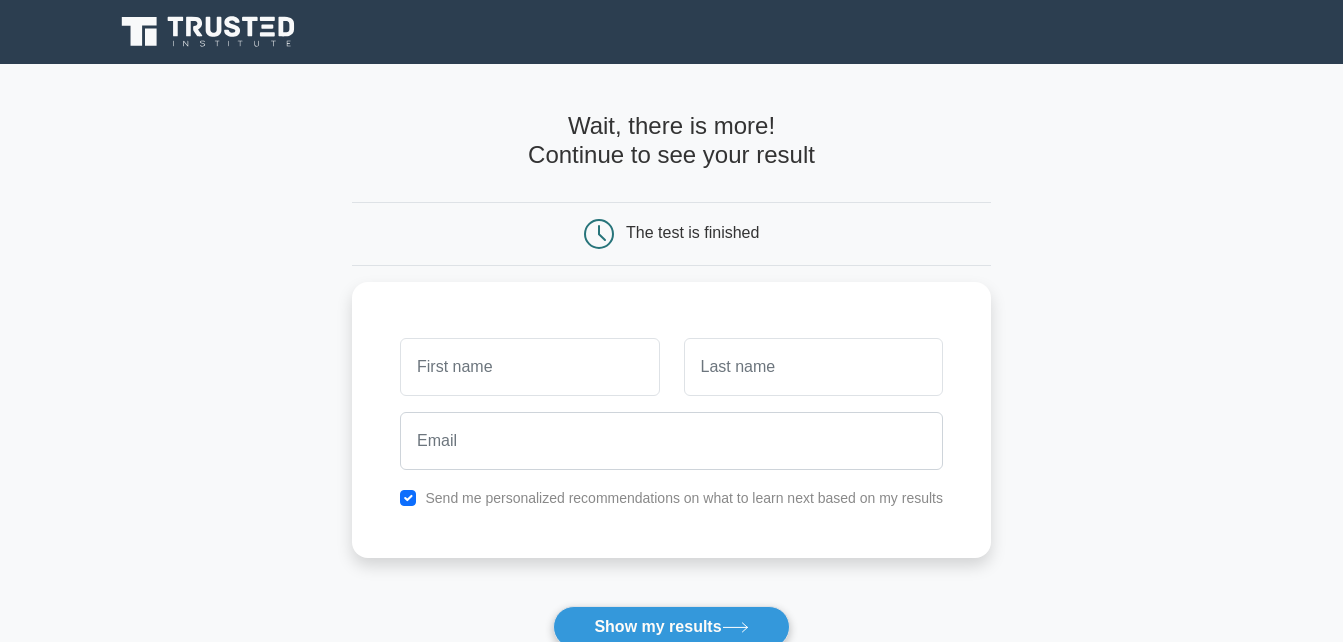 scroll, scrollTop: 0, scrollLeft: 0, axis: both 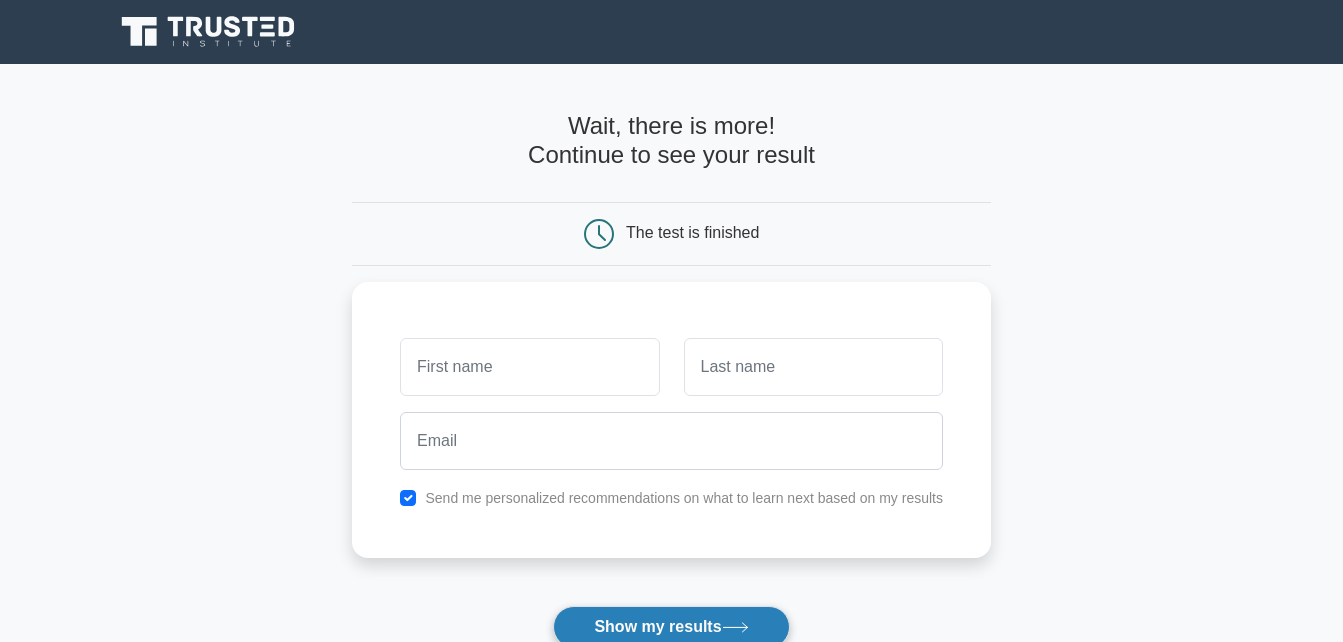 click on "Show my results" at bounding box center [671, 627] 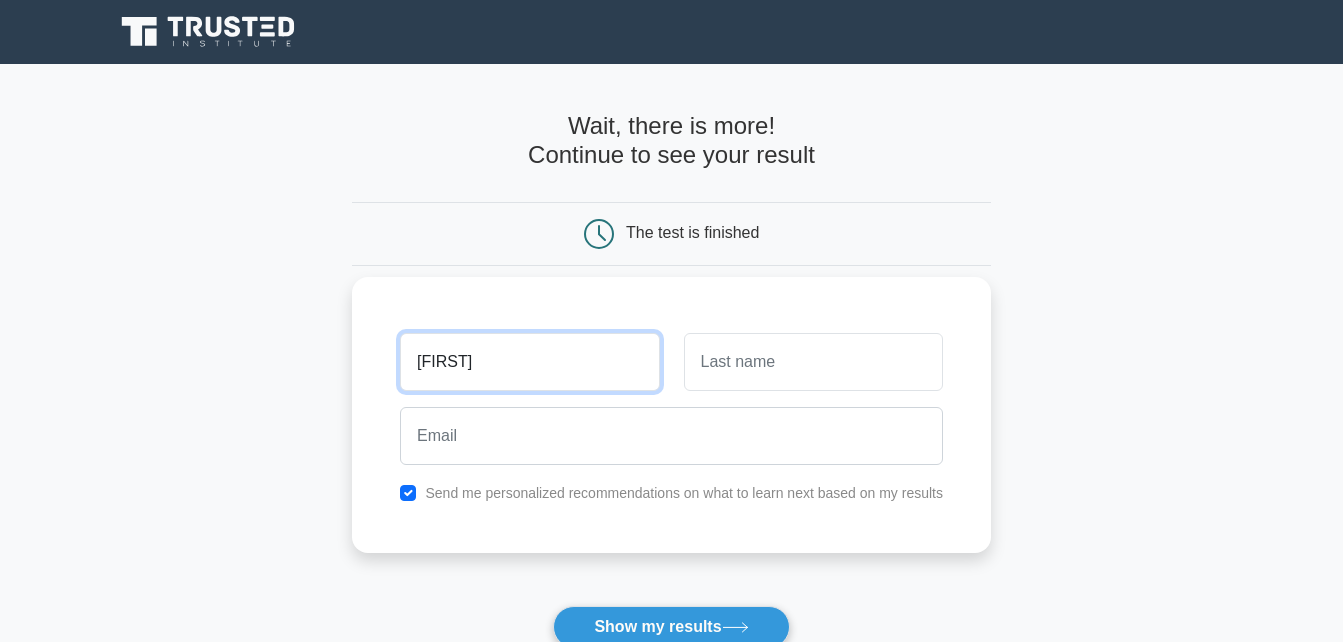 type on "Joyce" 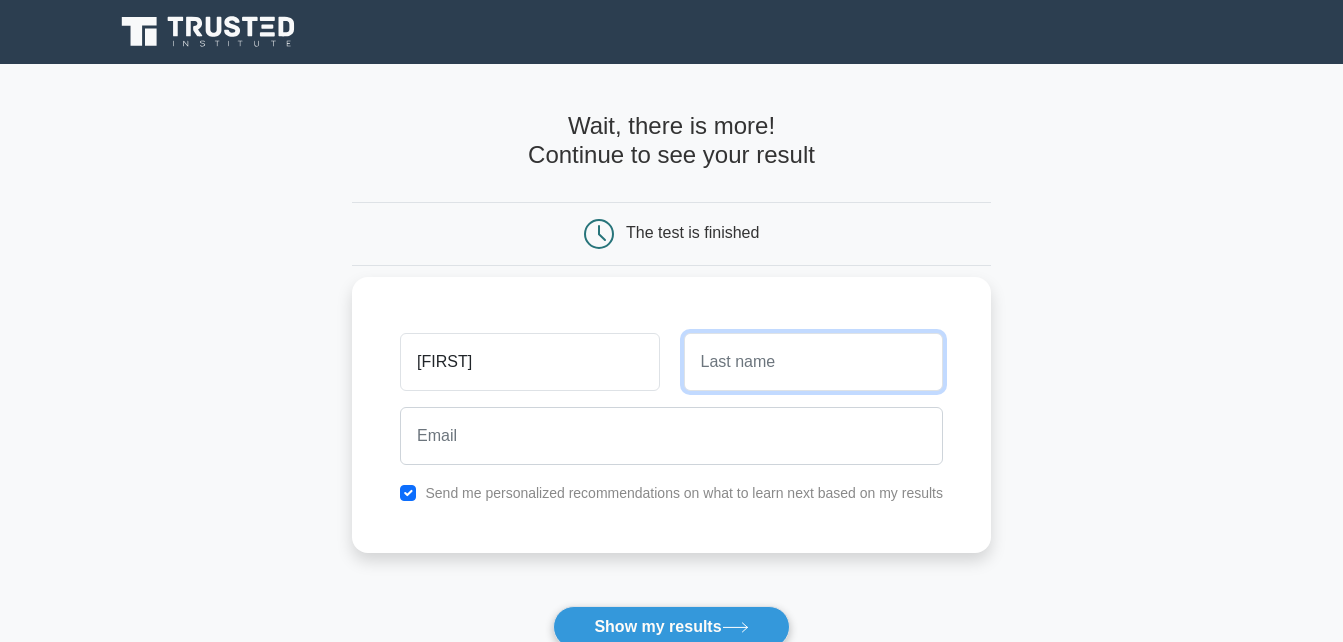 click at bounding box center (813, 362) 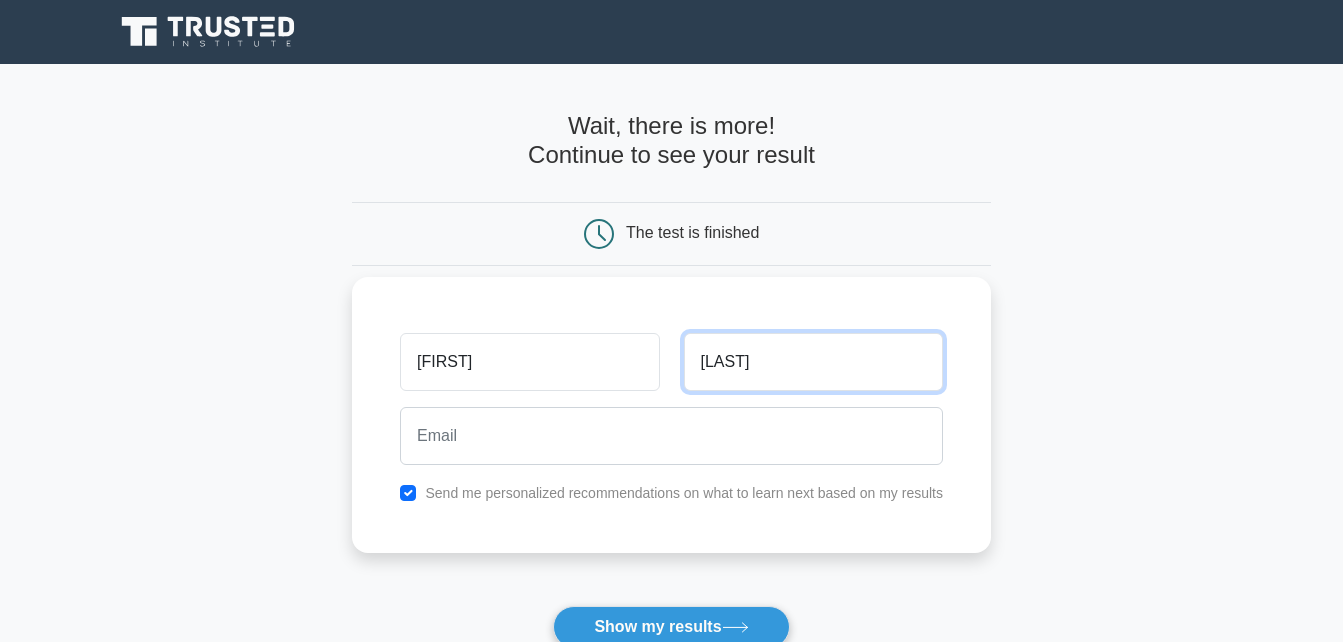 type on "Mabathi" 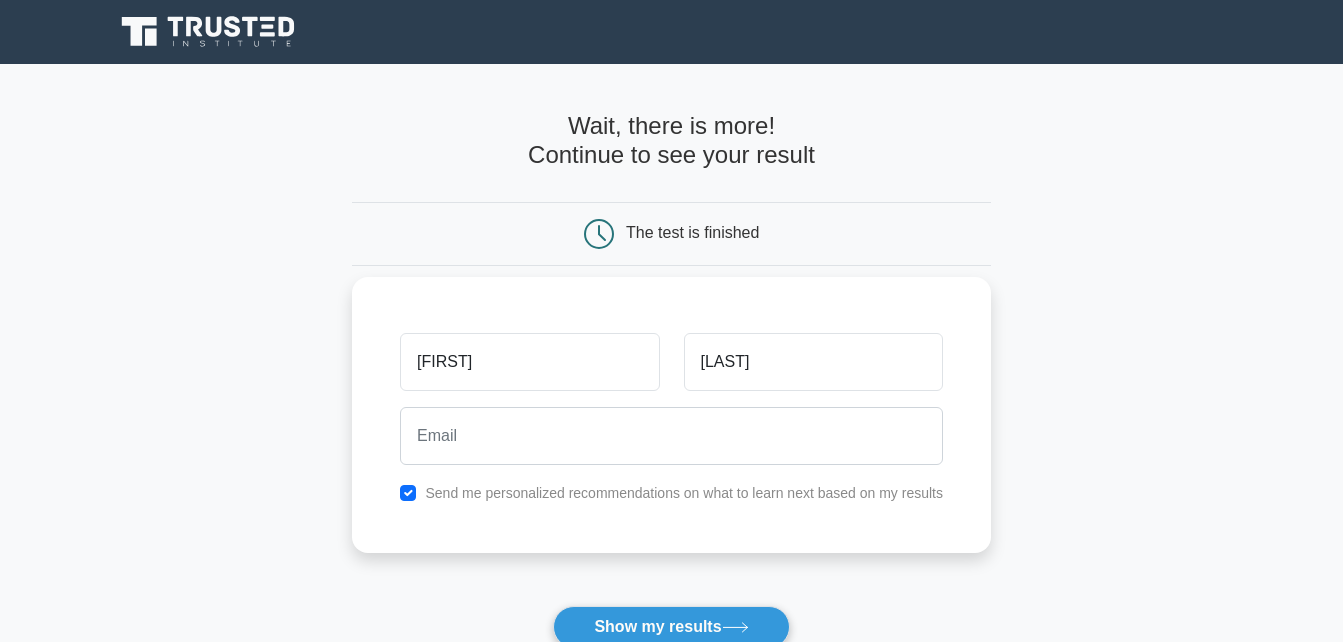 type on "mabathijoyce@gmail.com" 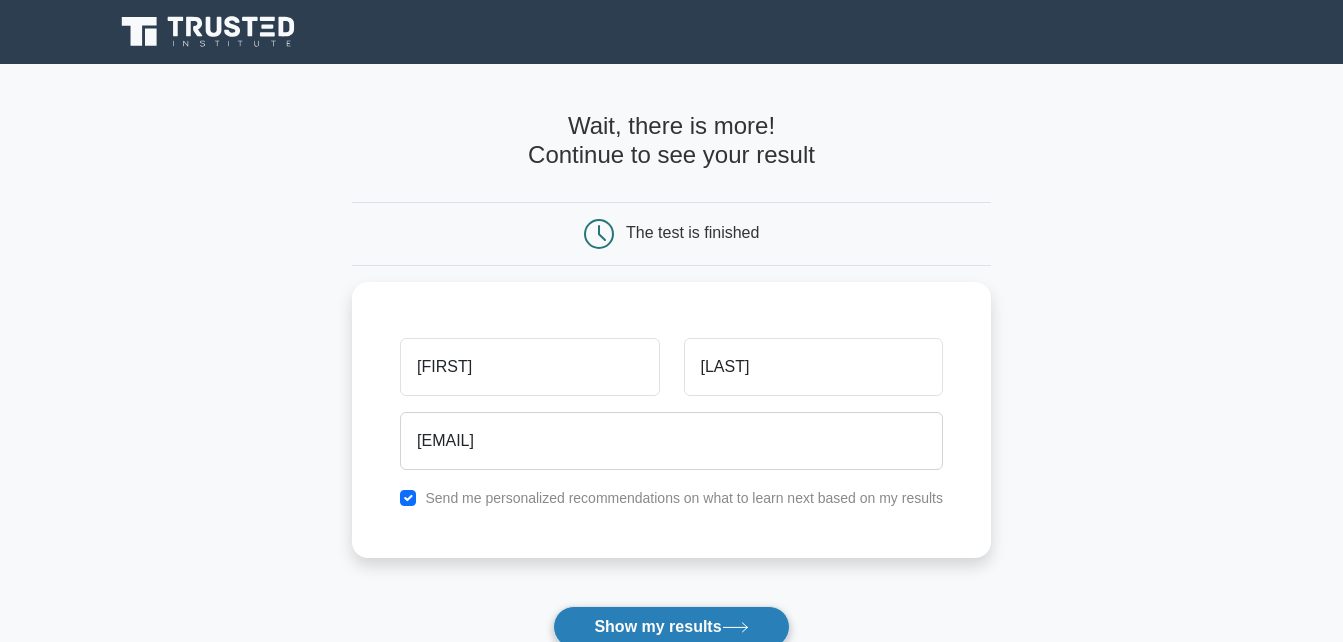 click on "Show my results" at bounding box center (671, 627) 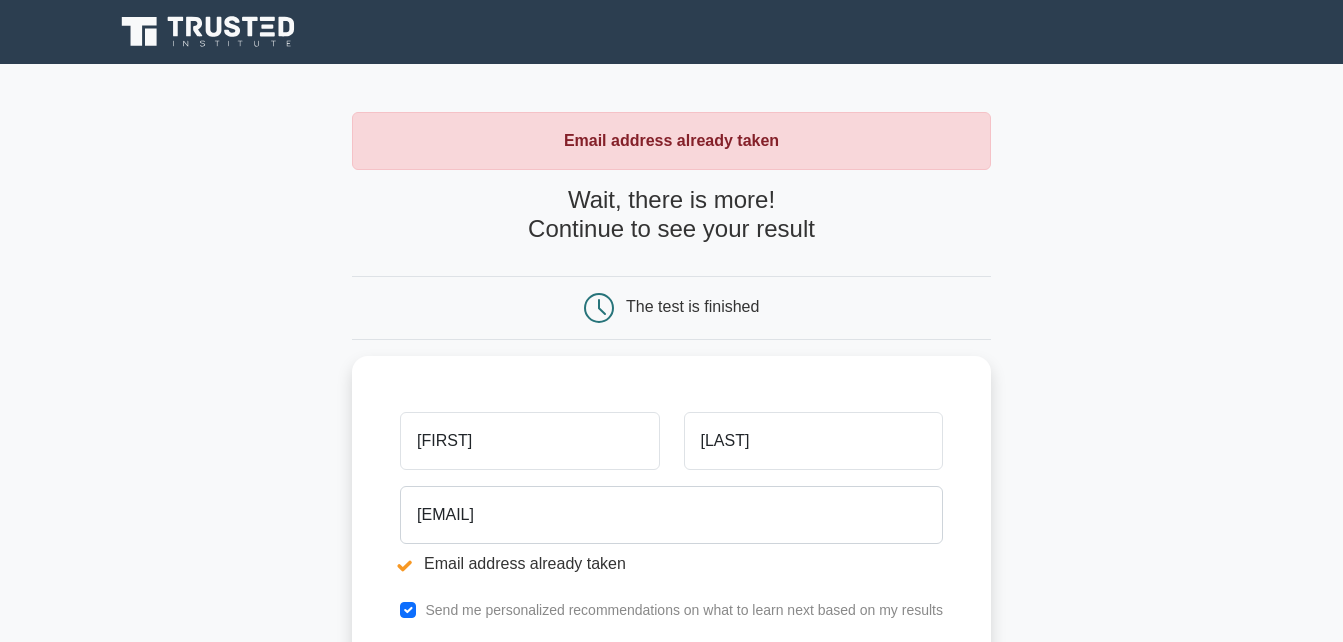 scroll, scrollTop: 0, scrollLeft: 0, axis: both 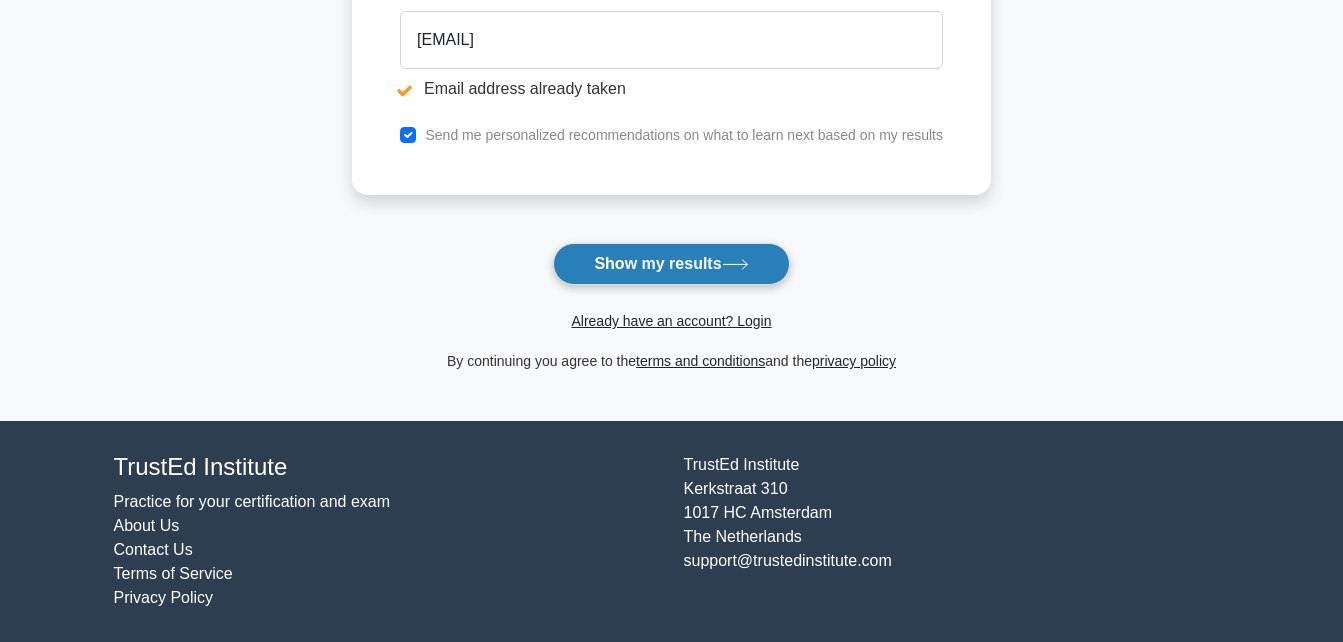 click 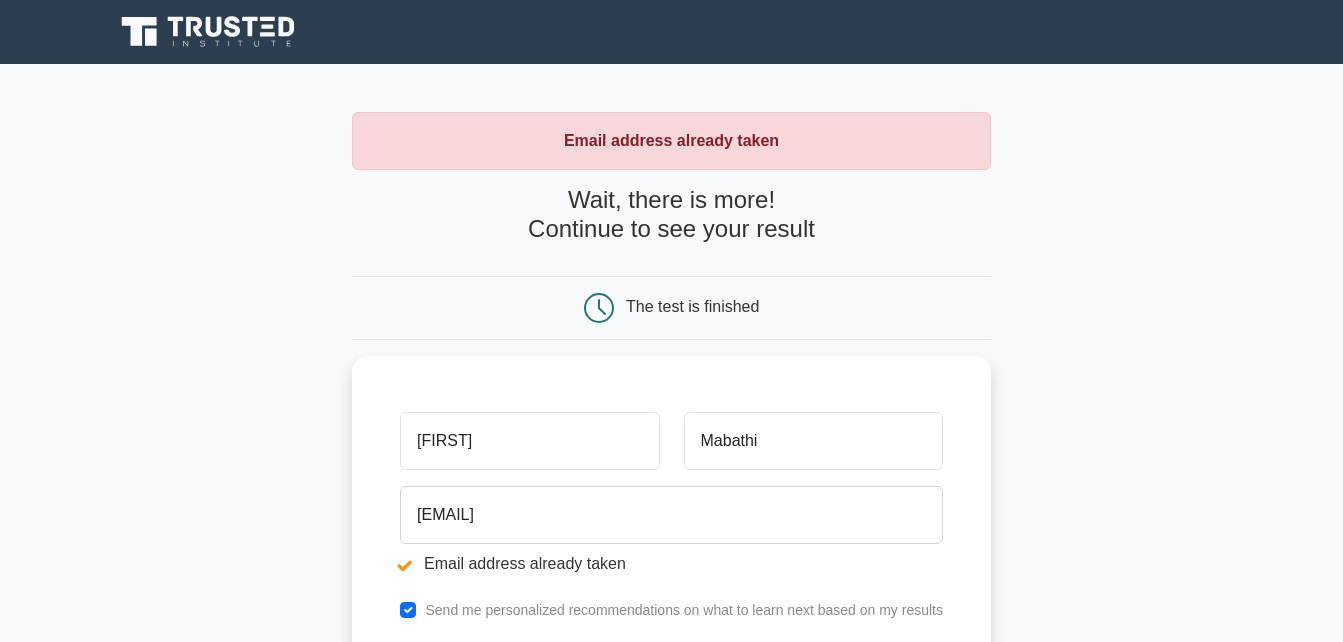 scroll, scrollTop: 0, scrollLeft: 0, axis: both 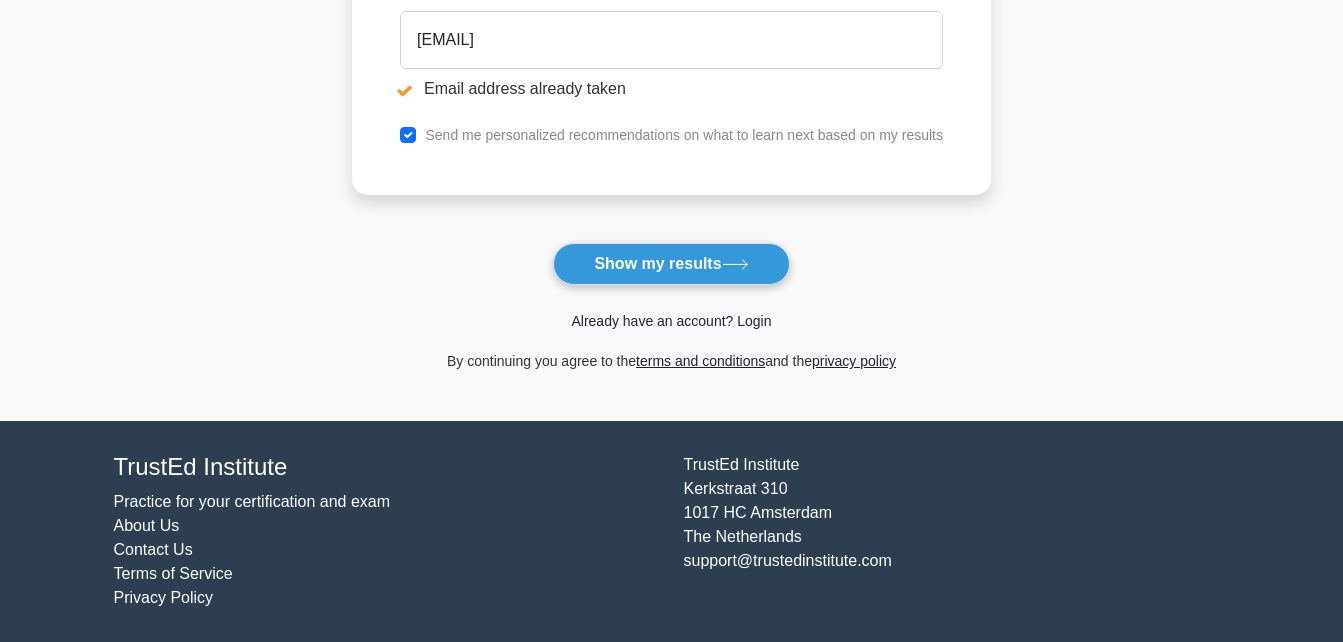 click on "Already have an account? Login" at bounding box center (671, 321) 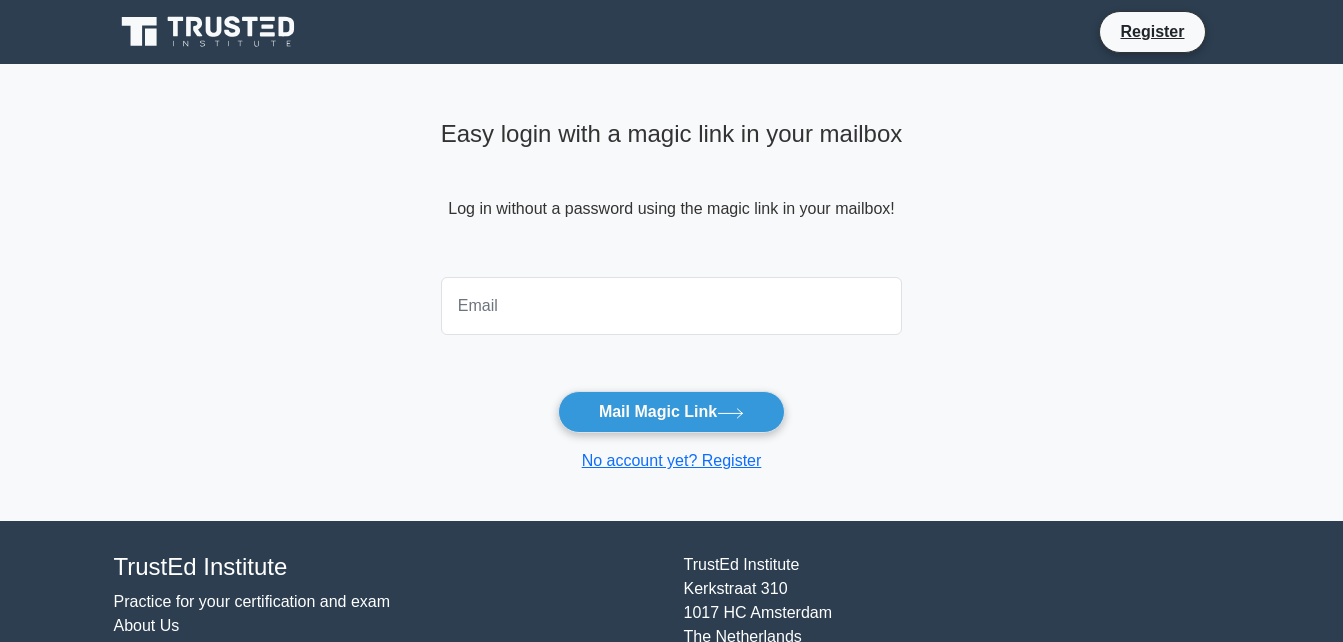 scroll, scrollTop: 0, scrollLeft: 0, axis: both 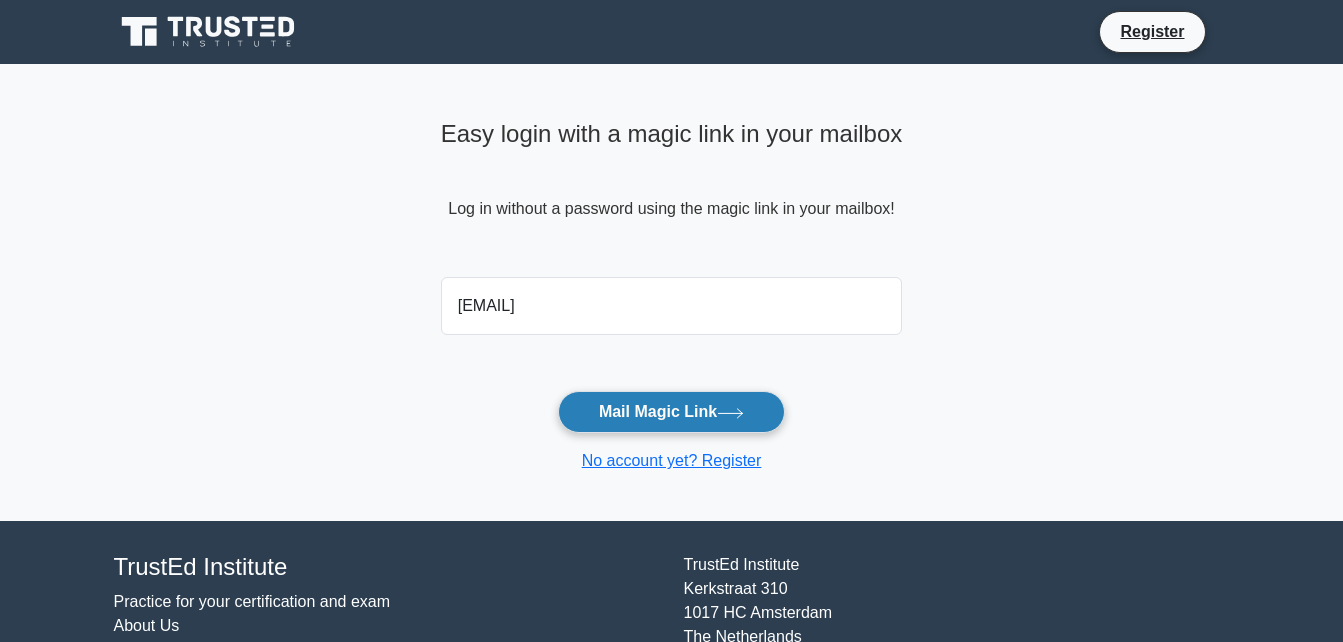 click on "Mail Magic Link" at bounding box center (671, 412) 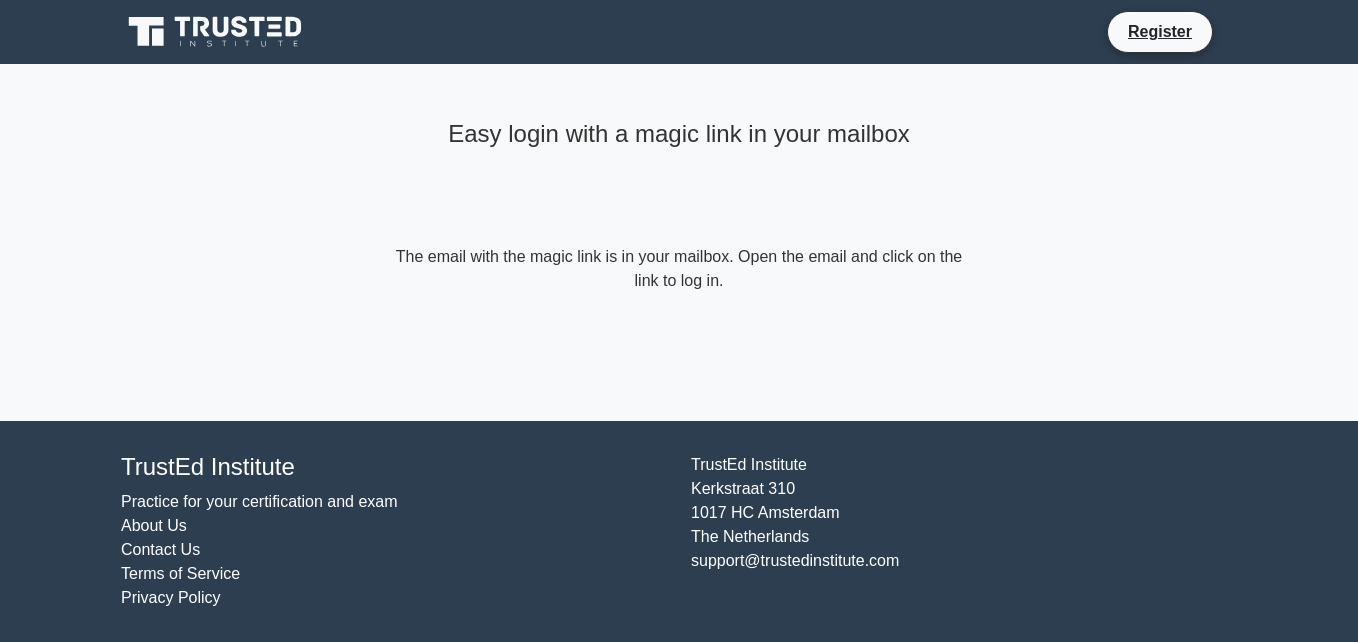 scroll, scrollTop: 0, scrollLeft: 0, axis: both 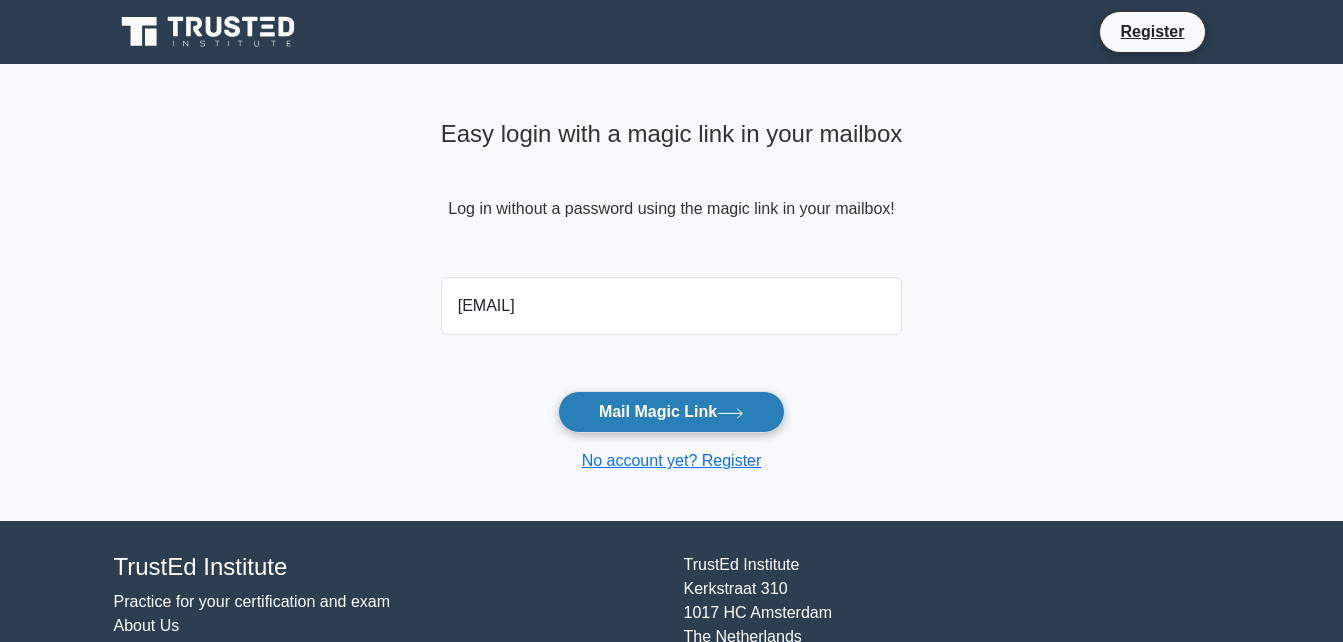 click 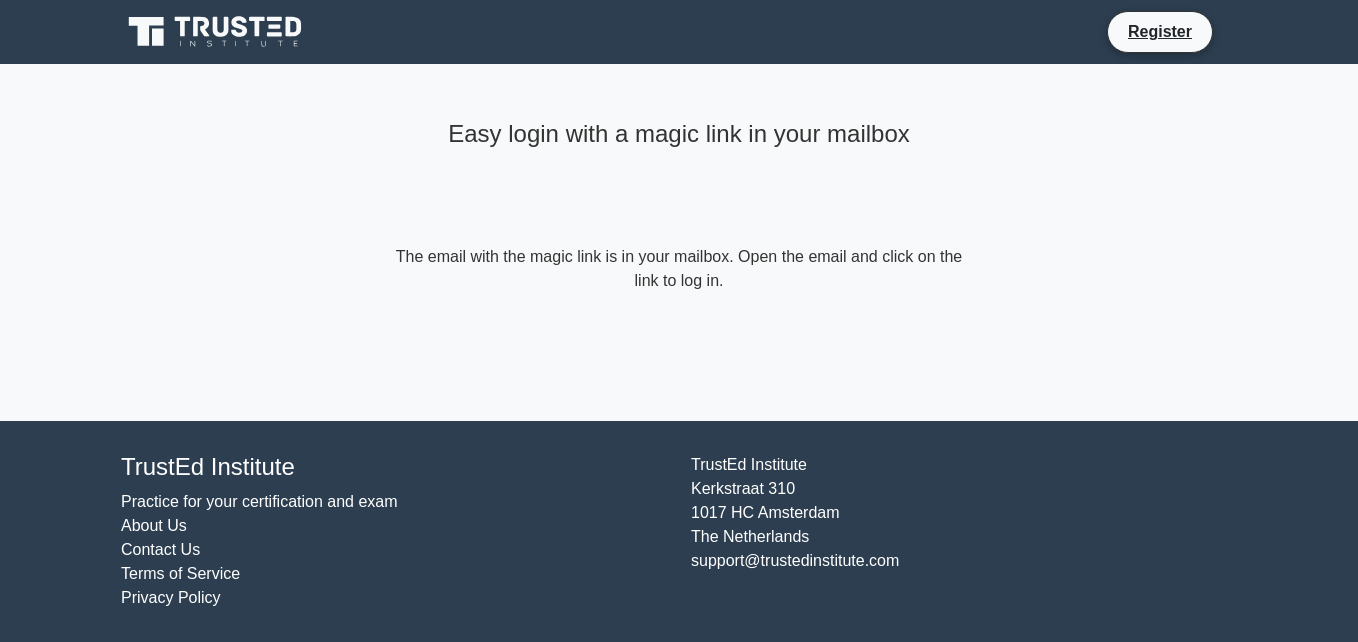 scroll, scrollTop: 0, scrollLeft: 0, axis: both 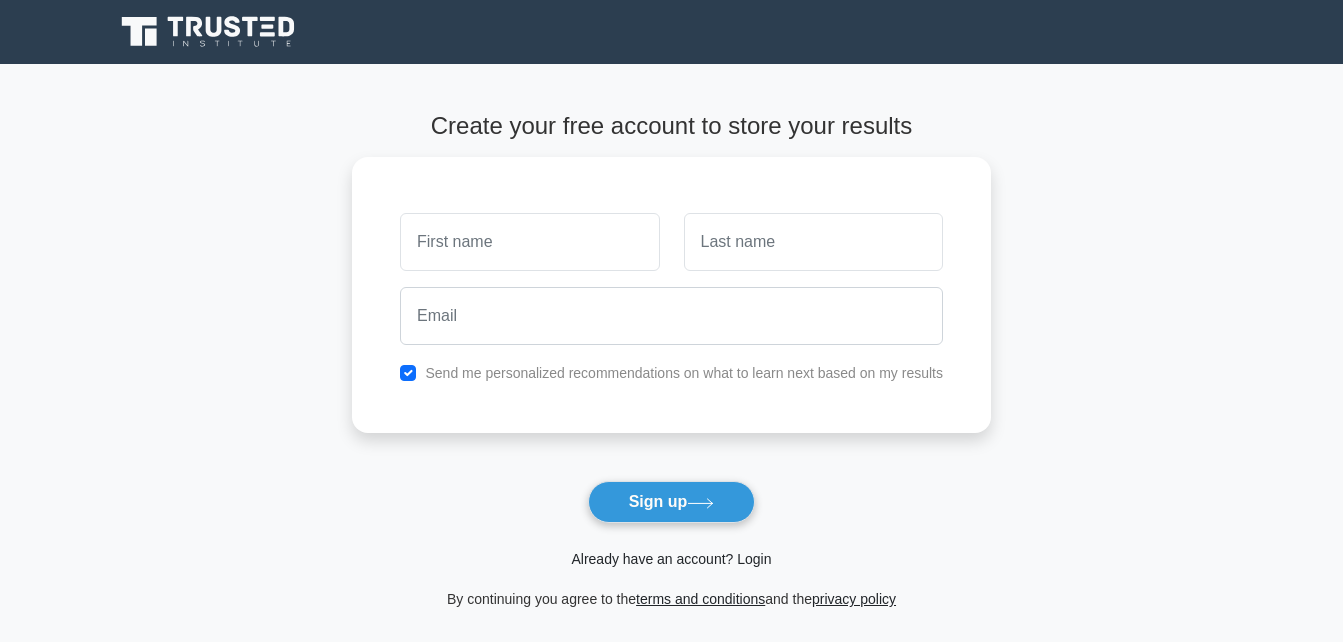 click on "Already have an account? Login" at bounding box center [671, 559] 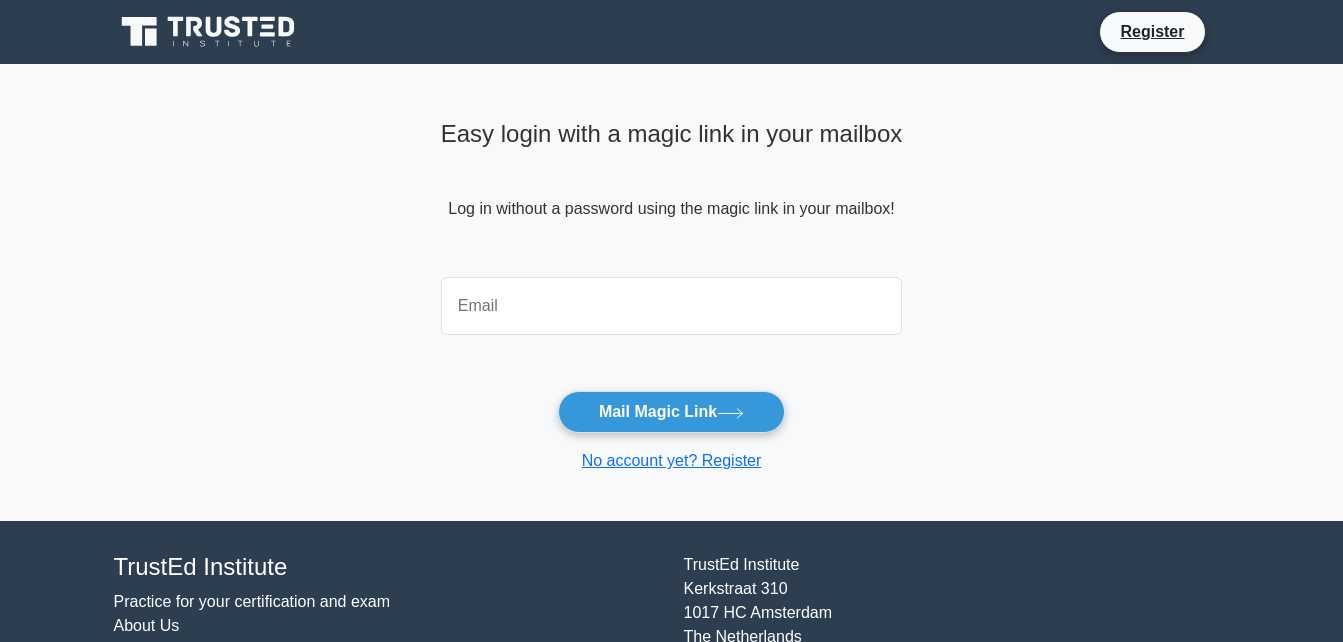 scroll, scrollTop: 0, scrollLeft: 0, axis: both 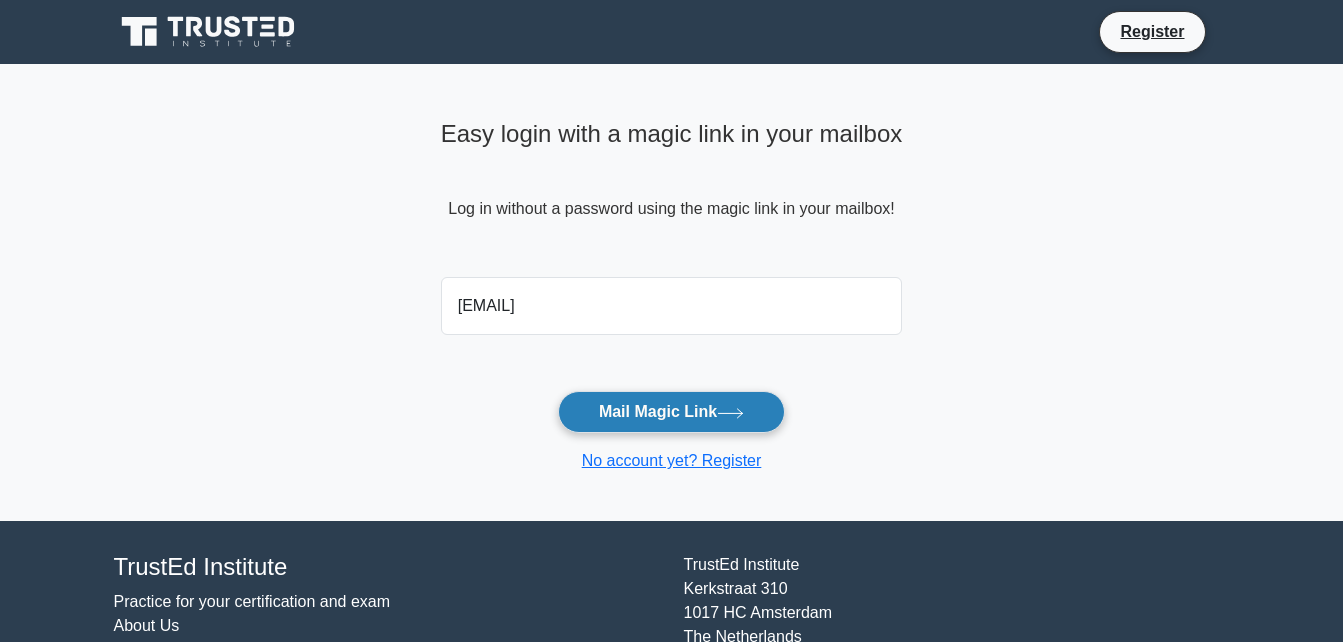 click on "Mail Magic Link" at bounding box center [671, 412] 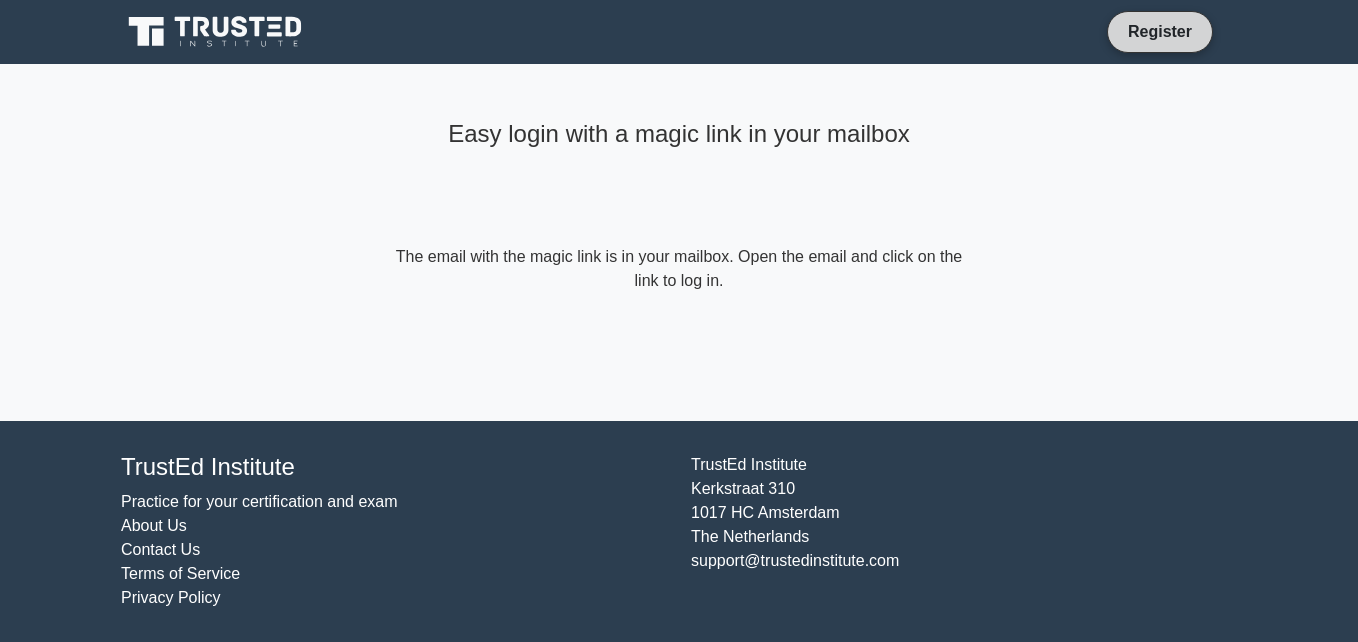 scroll, scrollTop: 0, scrollLeft: 0, axis: both 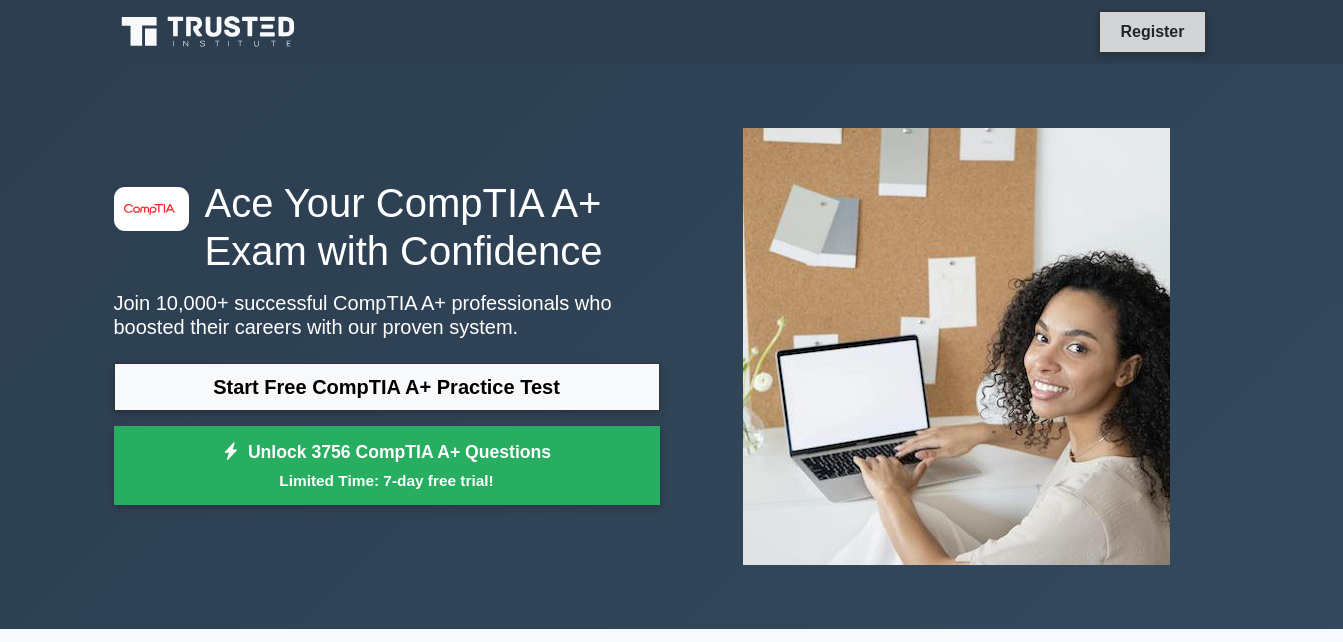 click on "Register" at bounding box center [1152, 31] 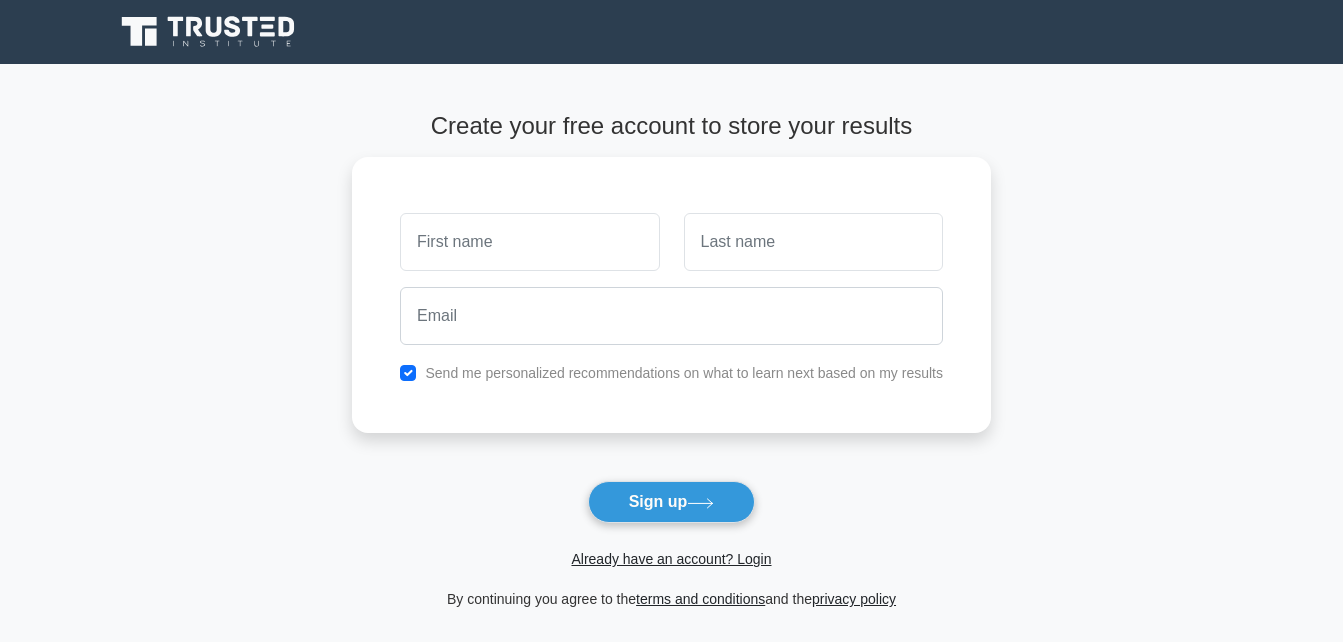 scroll, scrollTop: 0, scrollLeft: 0, axis: both 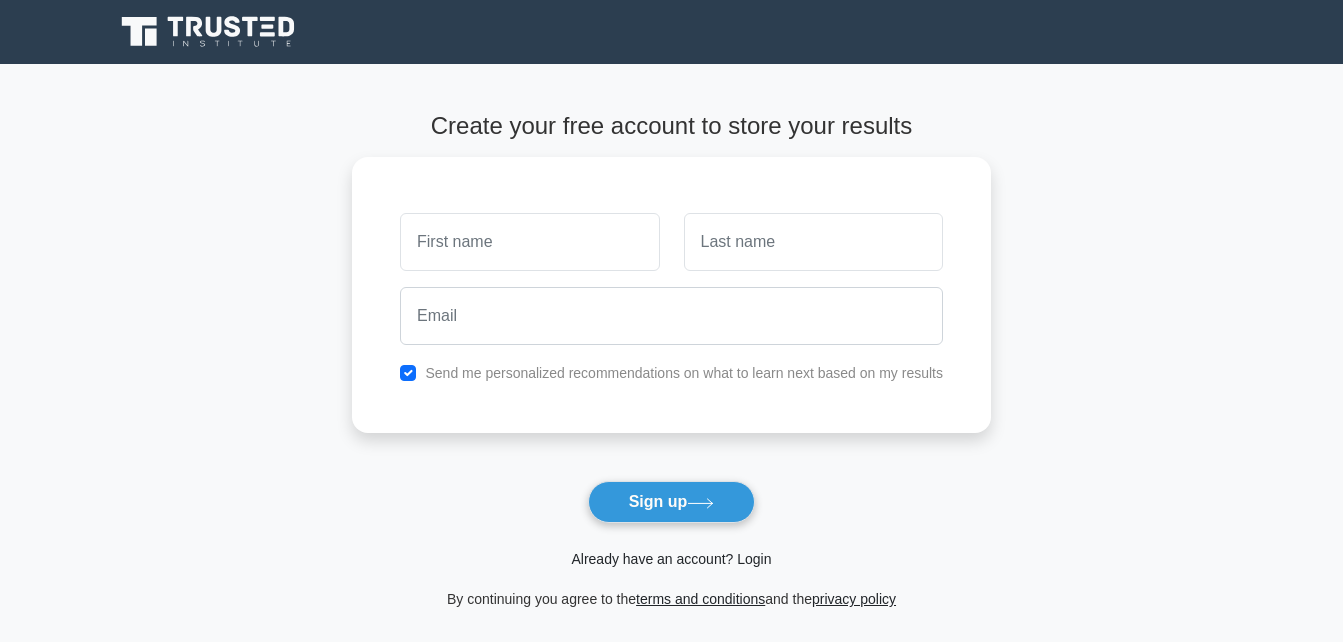 click on "Already have an account? Login" at bounding box center [671, 559] 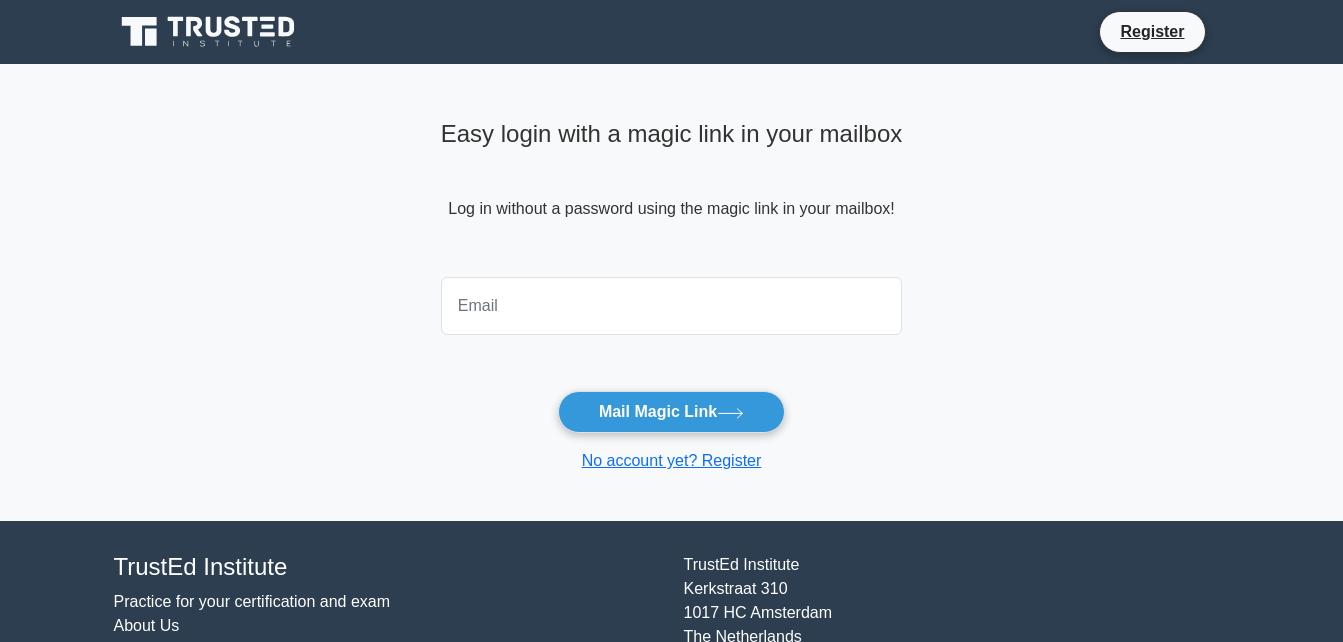 scroll, scrollTop: 0, scrollLeft: 0, axis: both 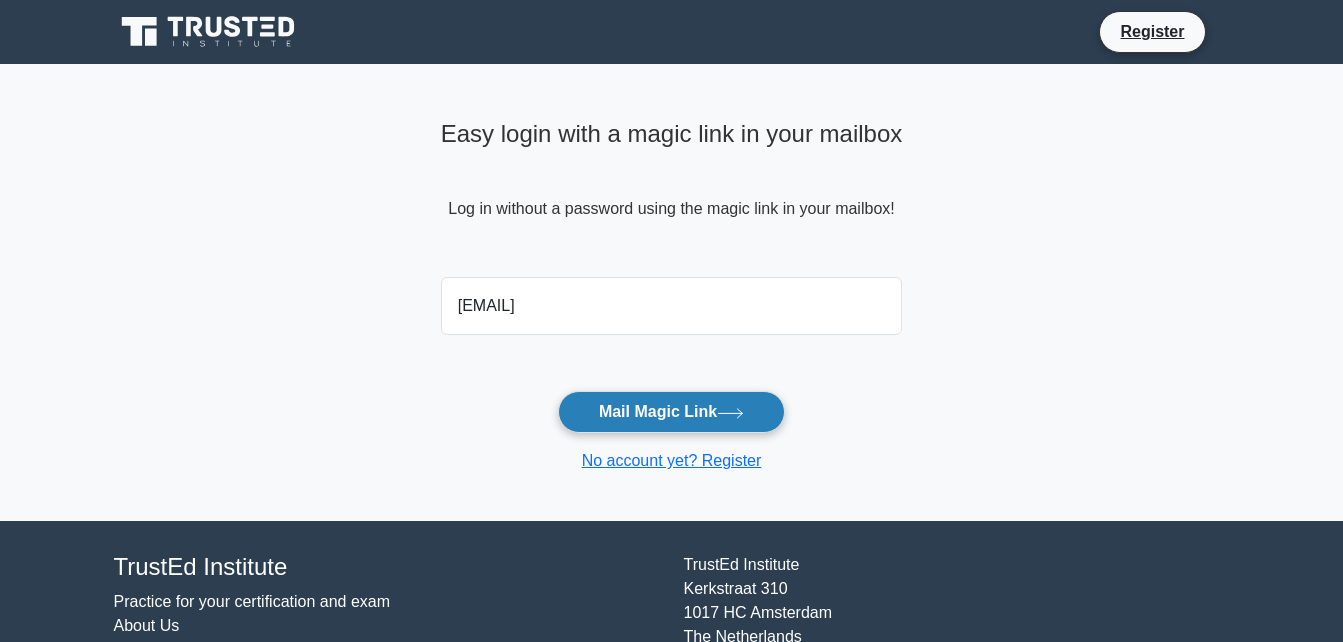 click on "Mail Magic Link" at bounding box center [671, 412] 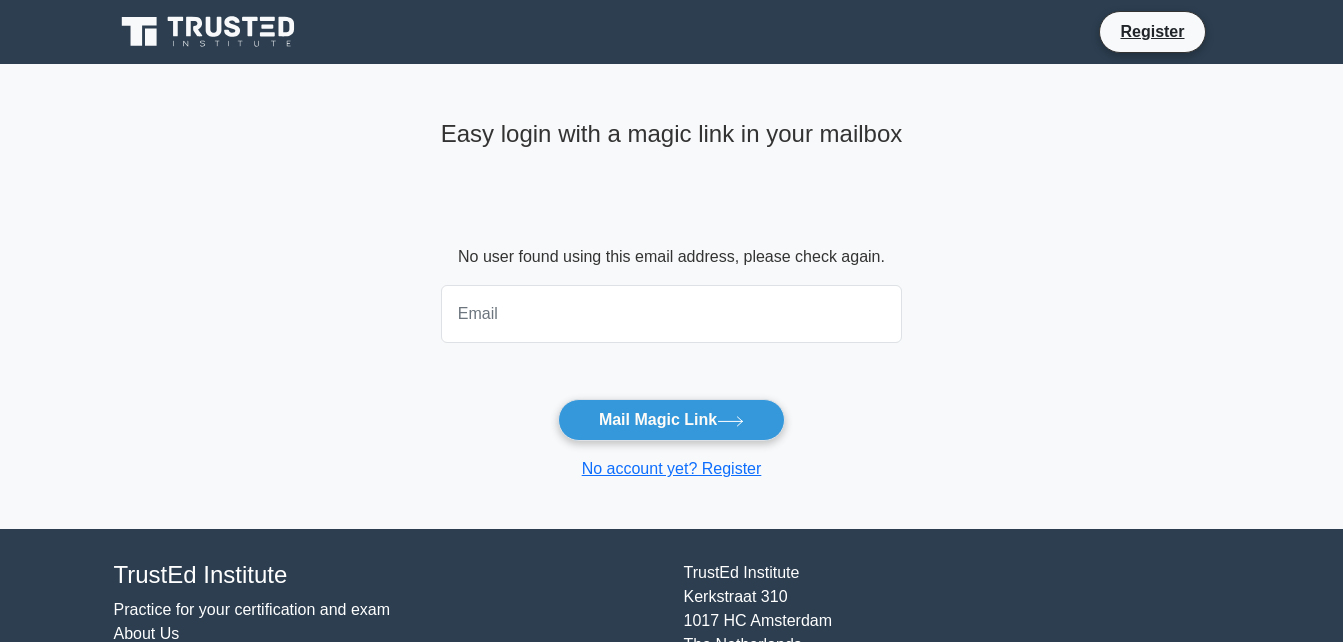 scroll, scrollTop: 0, scrollLeft: 0, axis: both 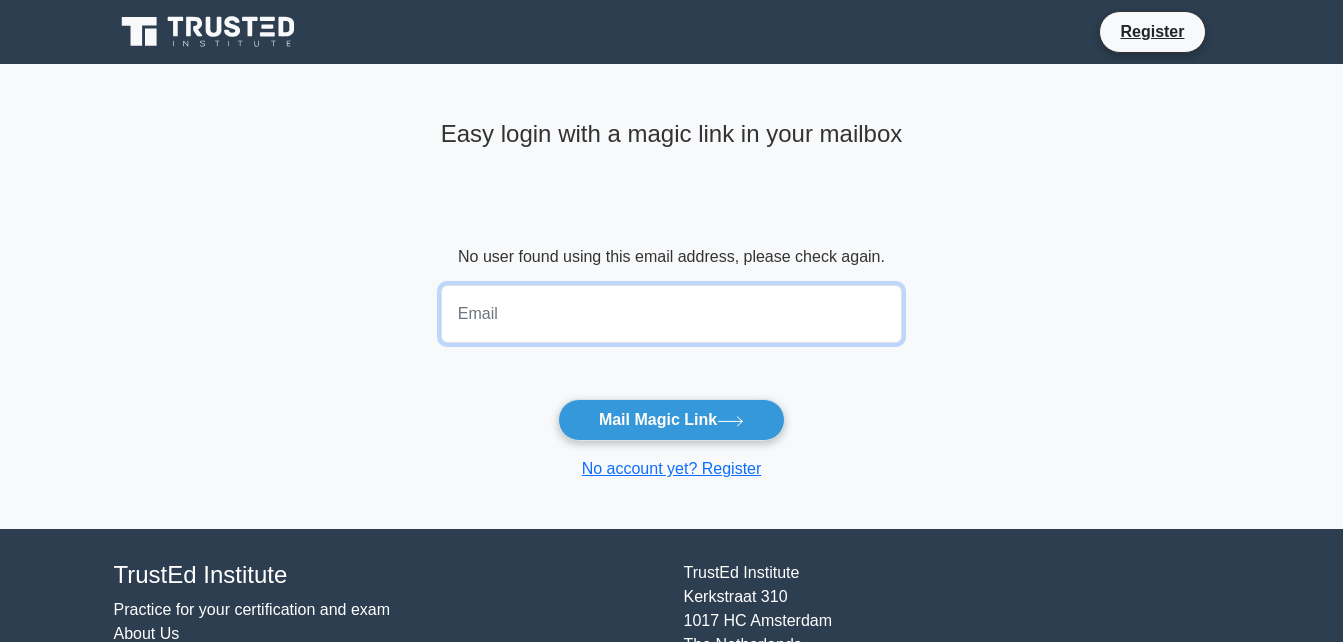 click at bounding box center (672, 314) 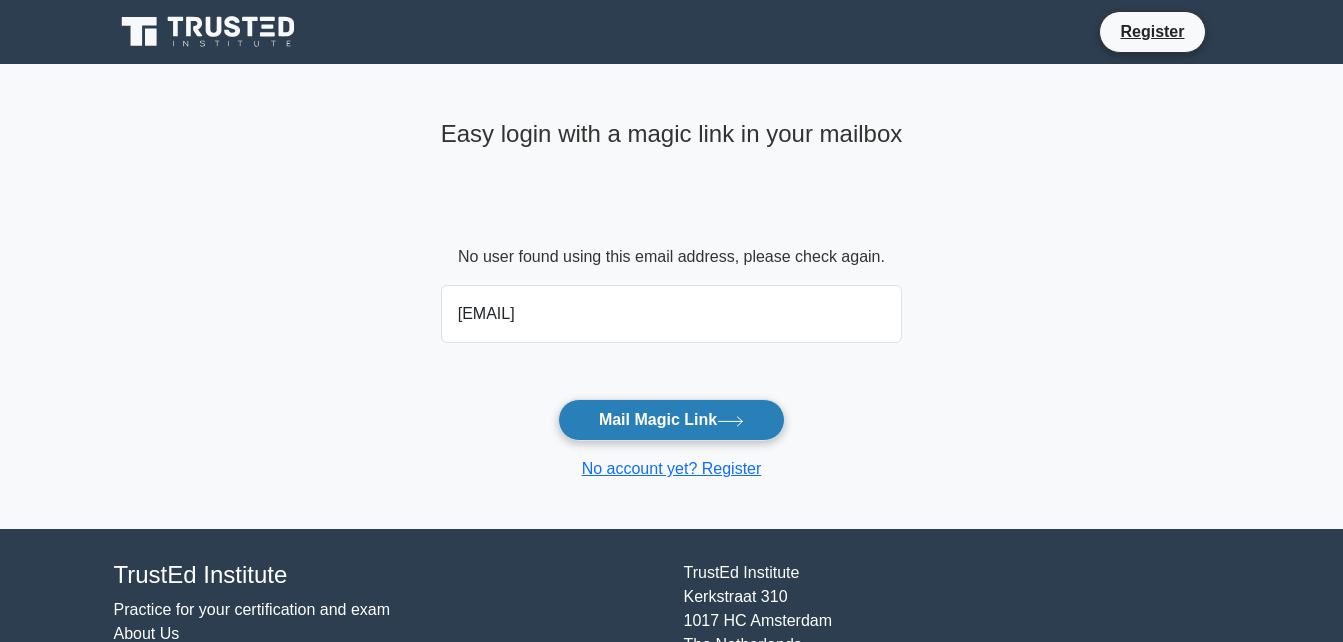 click 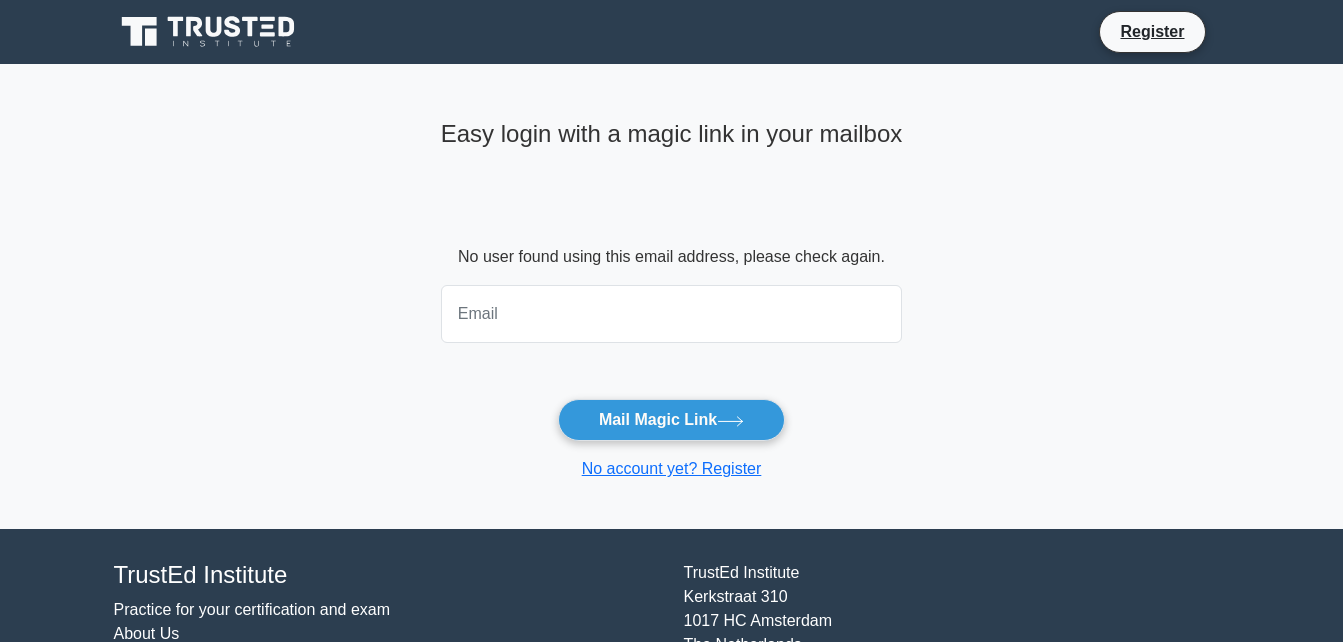 scroll, scrollTop: 0, scrollLeft: 0, axis: both 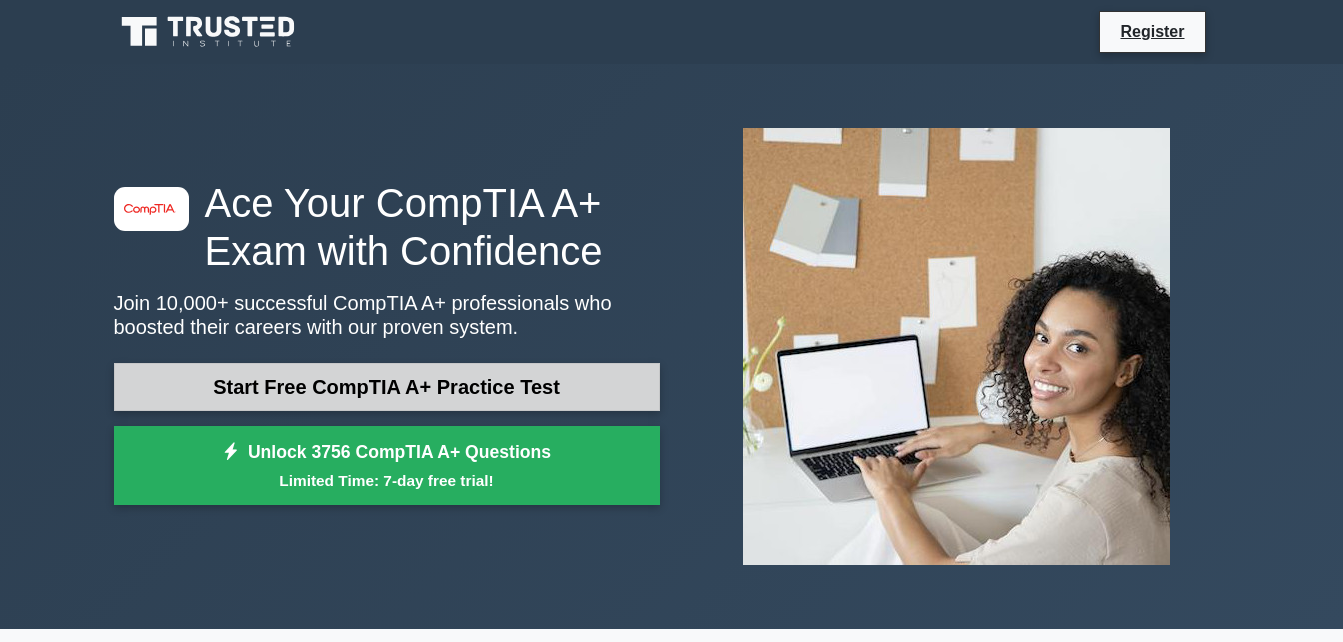 click on "Start Free CompTIA A+ Practice Test" at bounding box center [387, 387] 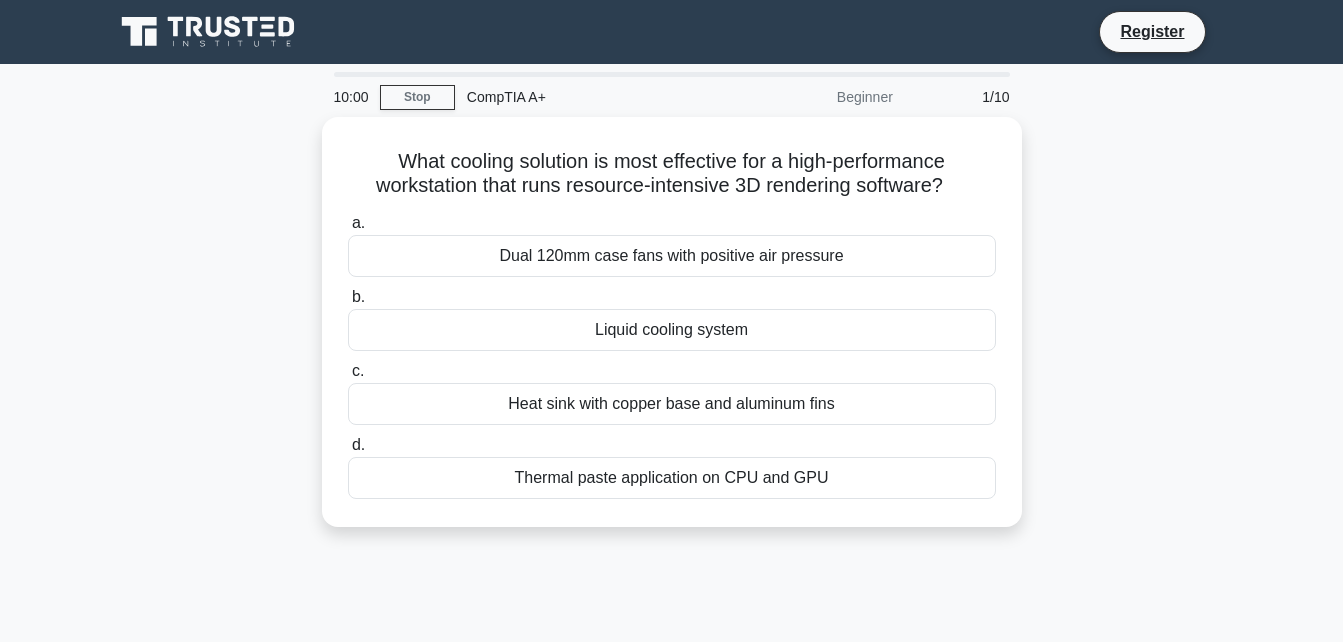 scroll, scrollTop: 0, scrollLeft: 0, axis: both 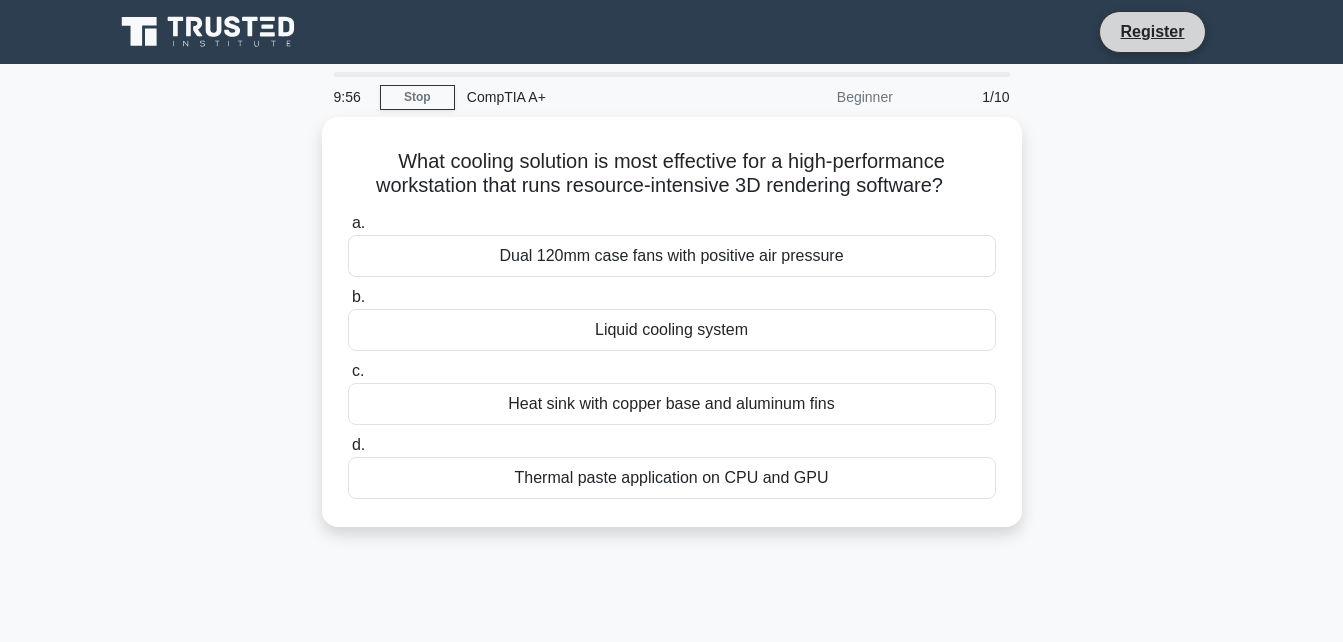 click on "Register" at bounding box center (1152, 32) 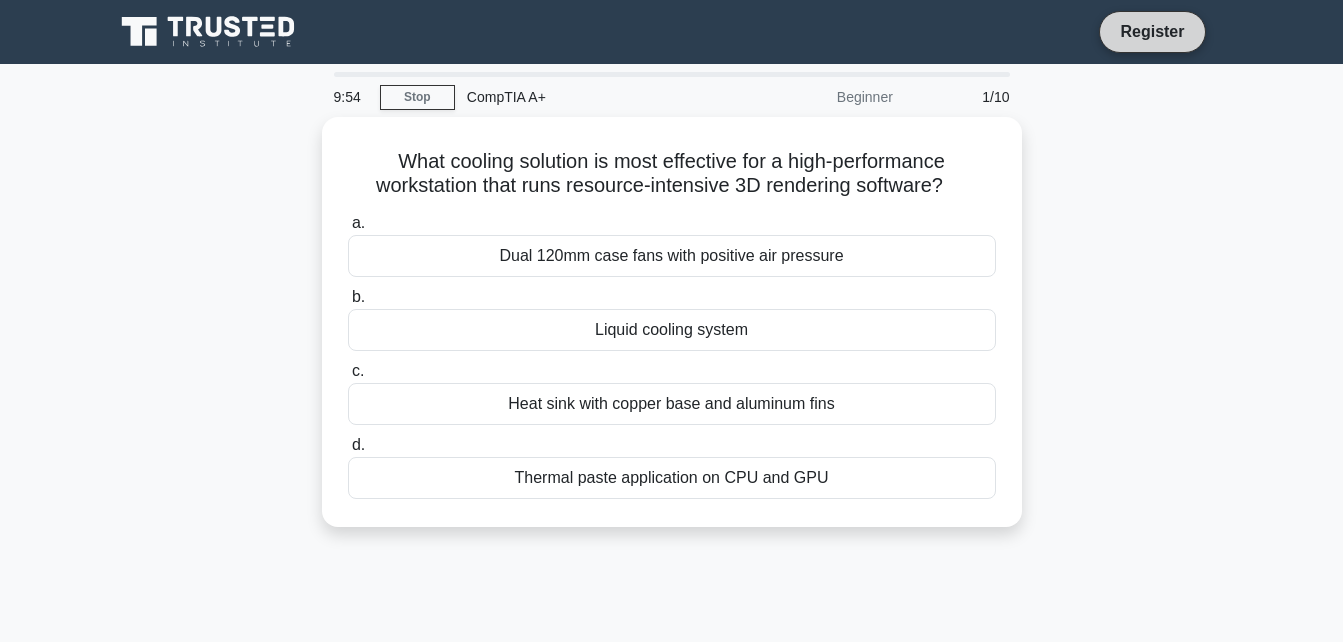 click on "Register" at bounding box center (1152, 31) 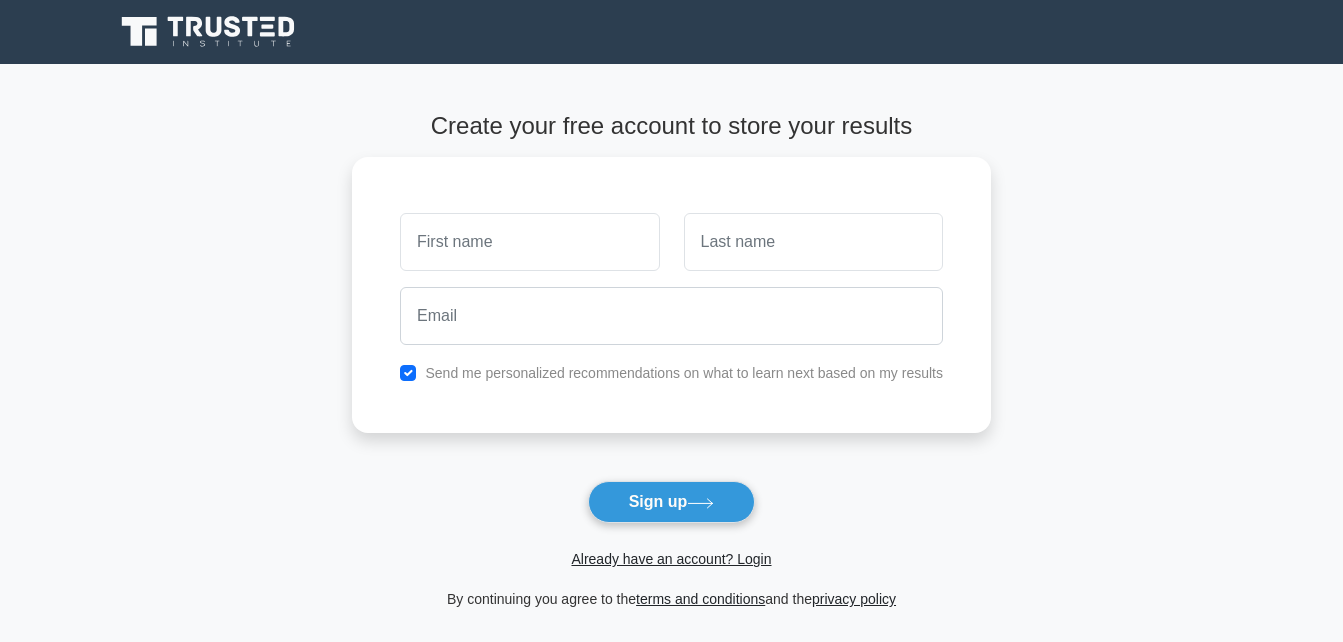 scroll, scrollTop: 0, scrollLeft: 0, axis: both 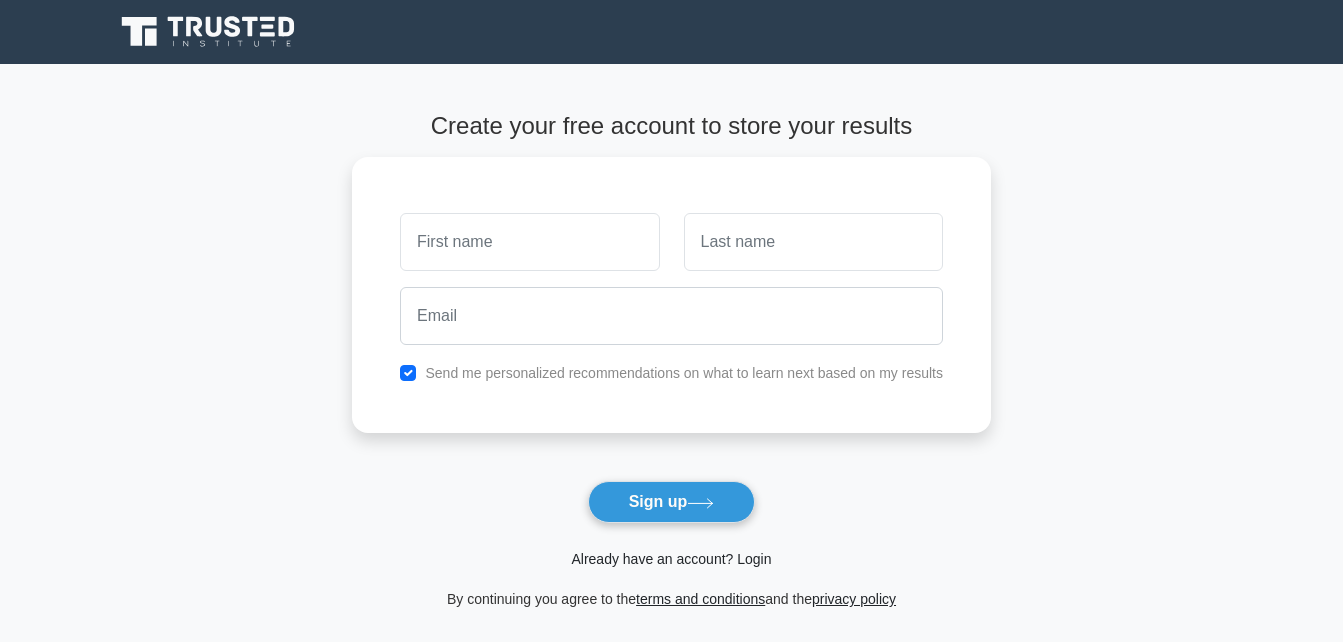 click on "Already have an account? Login" at bounding box center (671, 559) 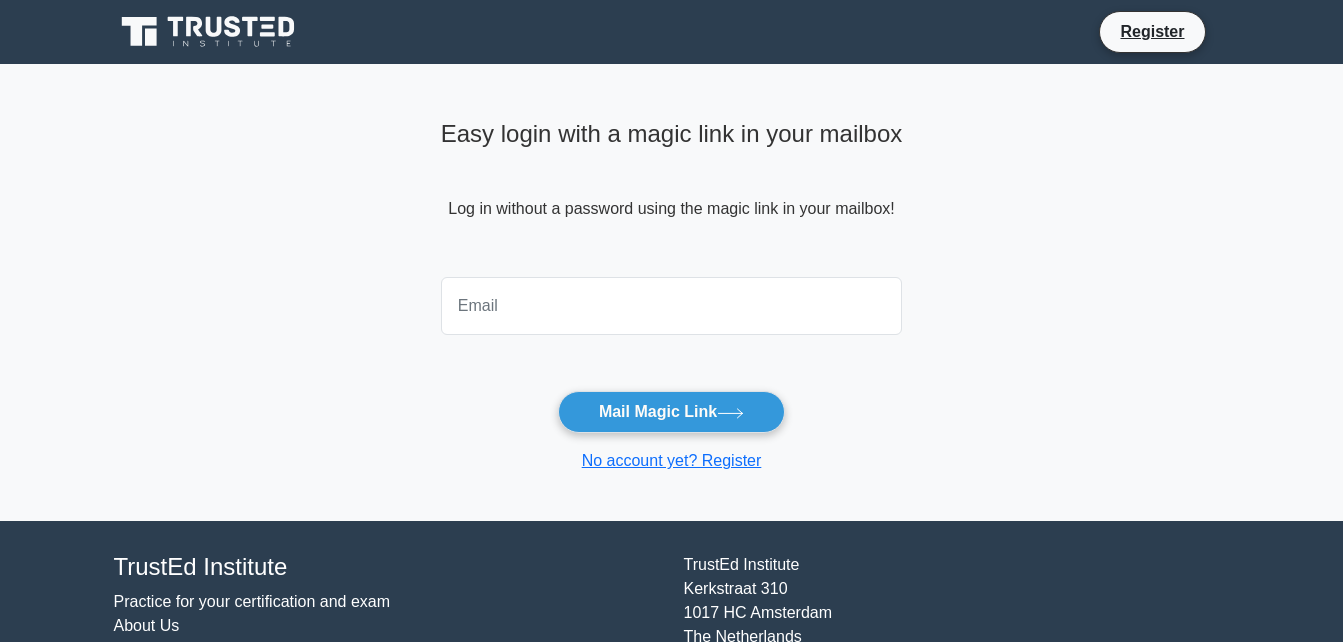scroll, scrollTop: 0, scrollLeft: 0, axis: both 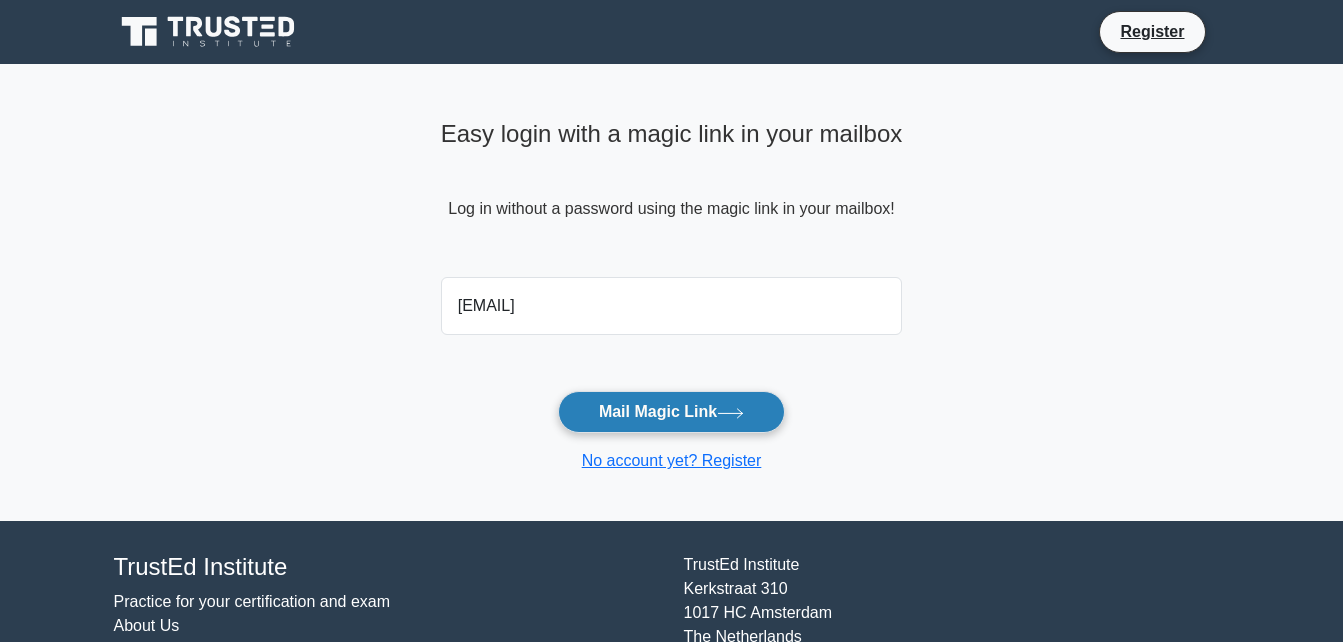 click 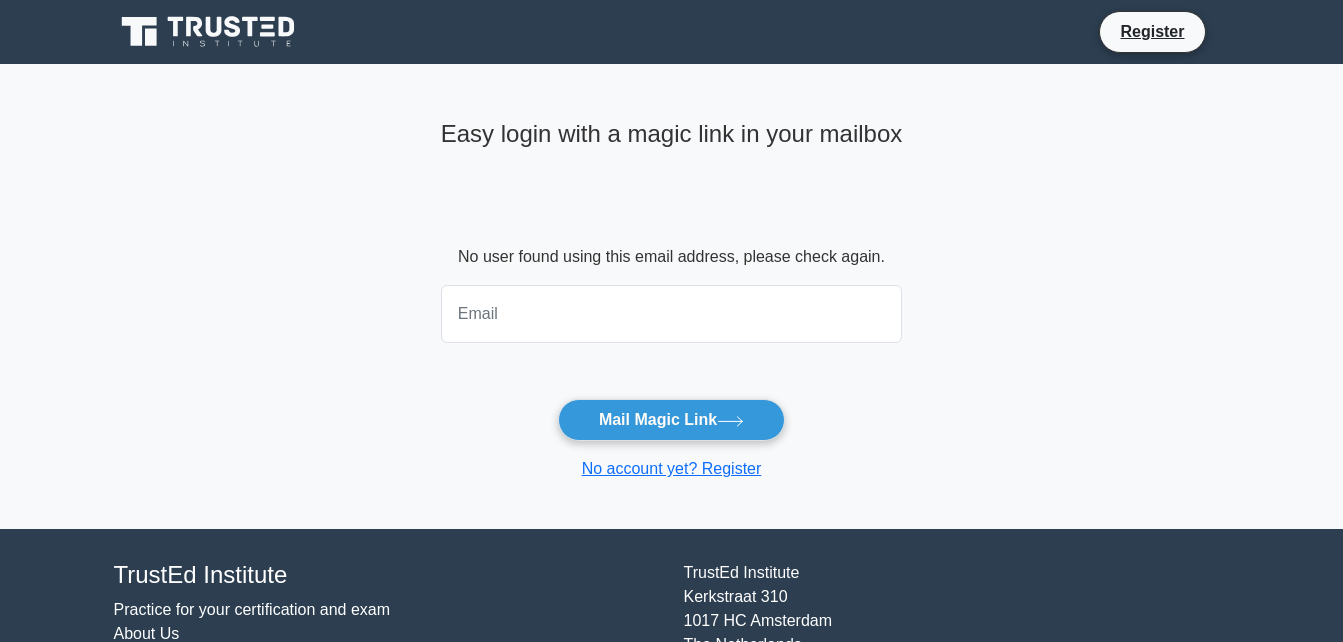 scroll, scrollTop: 0, scrollLeft: 0, axis: both 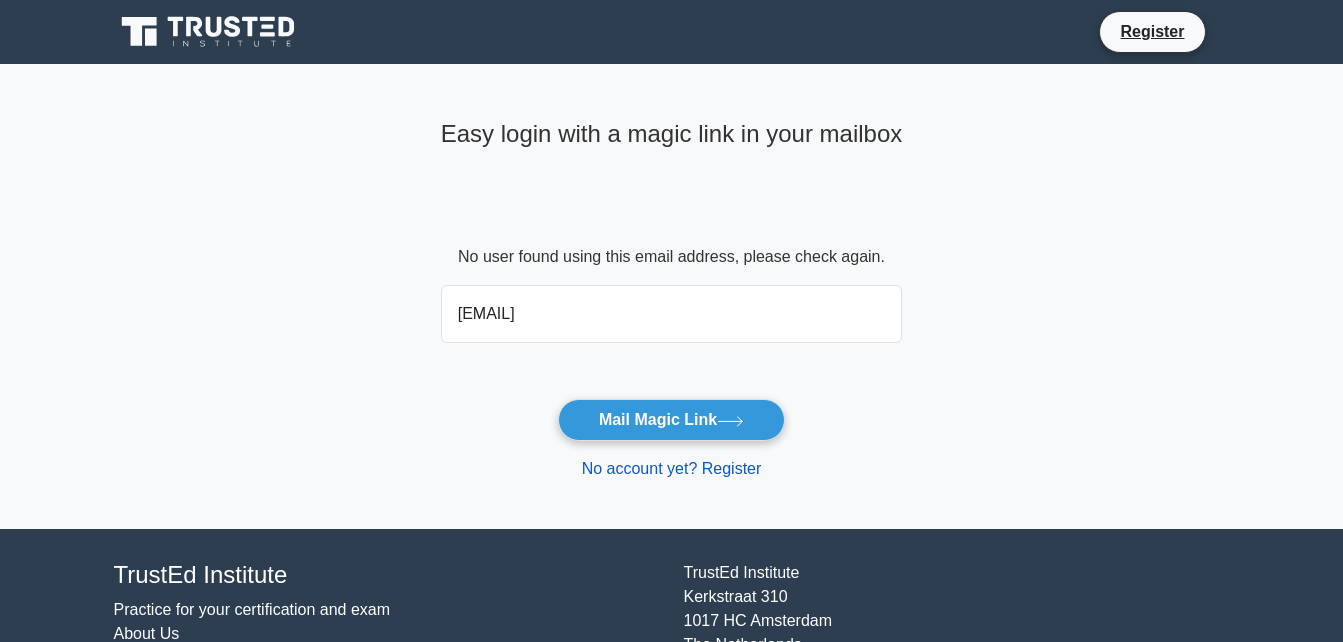 click on "No account yet? Register" at bounding box center [672, 468] 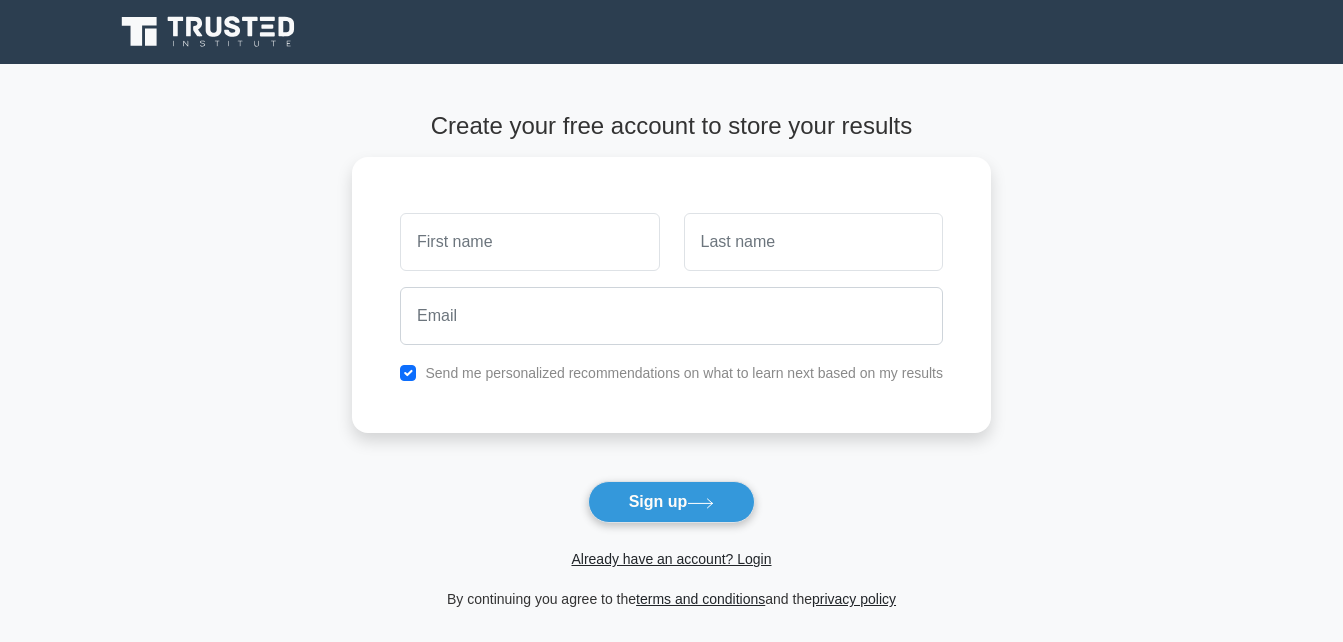 scroll, scrollTop: 0, scrollLeft: 0, axis: both 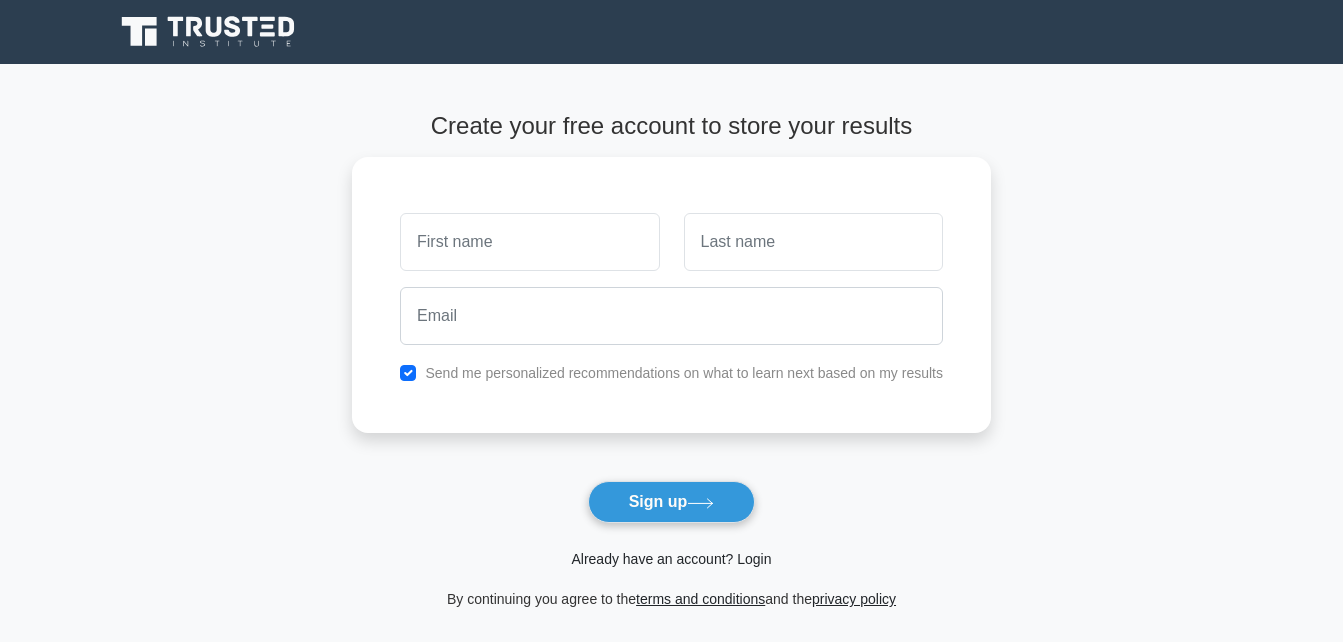 click on "Already have an account? Login" at bounding box center (671, 559) 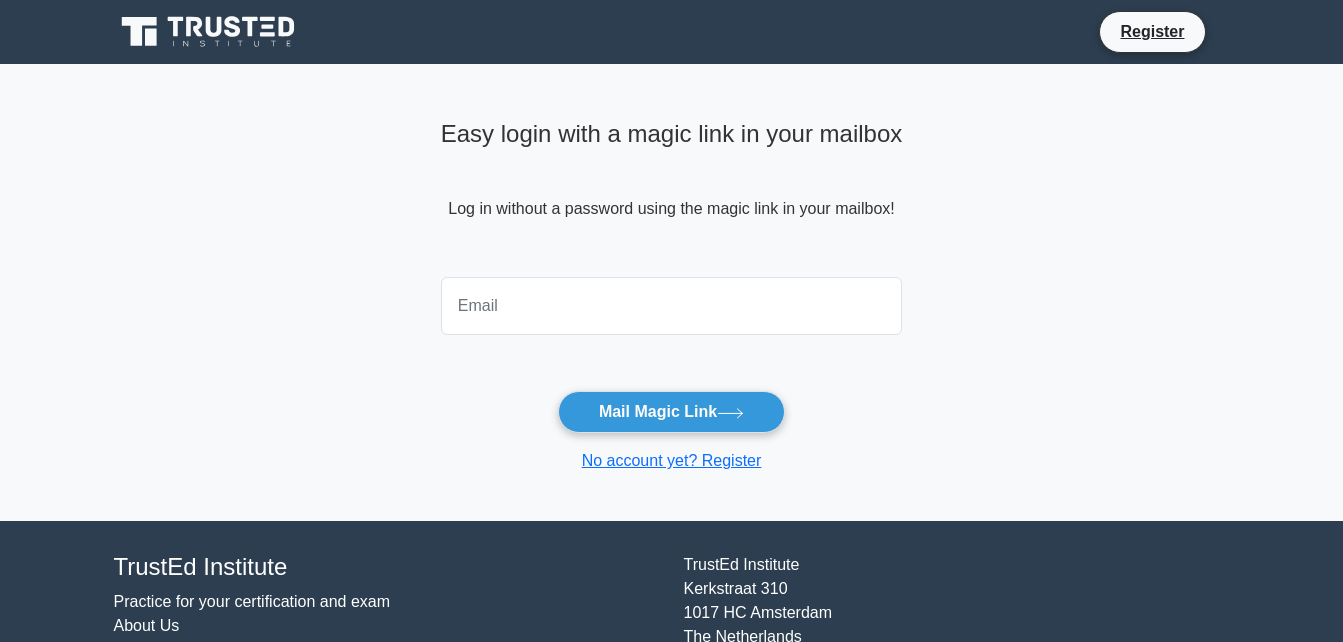 scroll, scrollTop: 0, scrollLeft: 0, axis: both 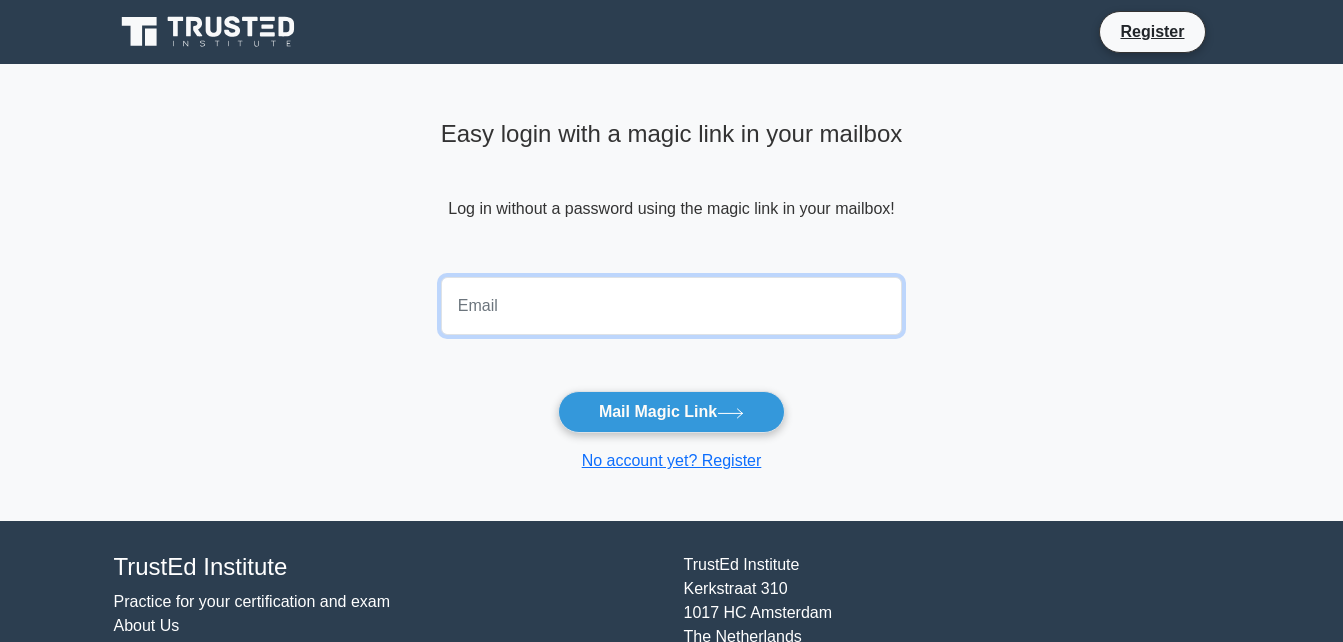 click at bounding box center (672, 306) 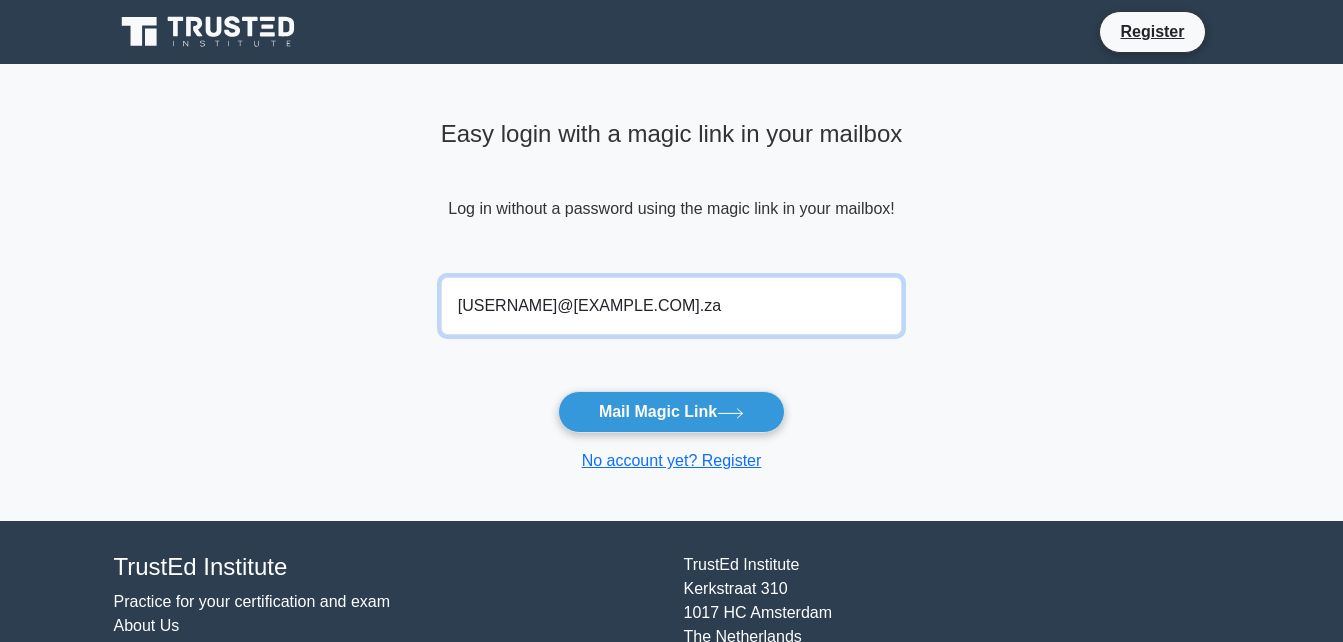 click on "nmabathi@judiciary.gov.za" at bounding box center [672, 306] 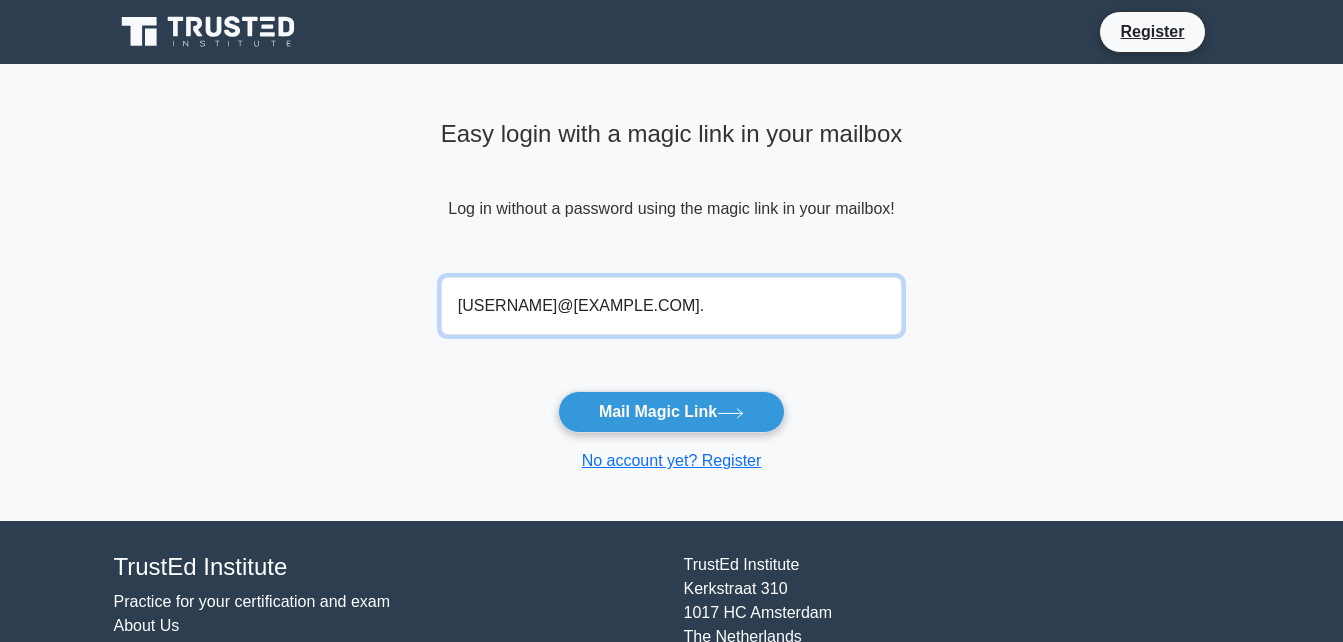 drag, startPoint x: 702, startPoint y: 307, endPoint x: 382, endPoint y: 301, distance: 320.05624 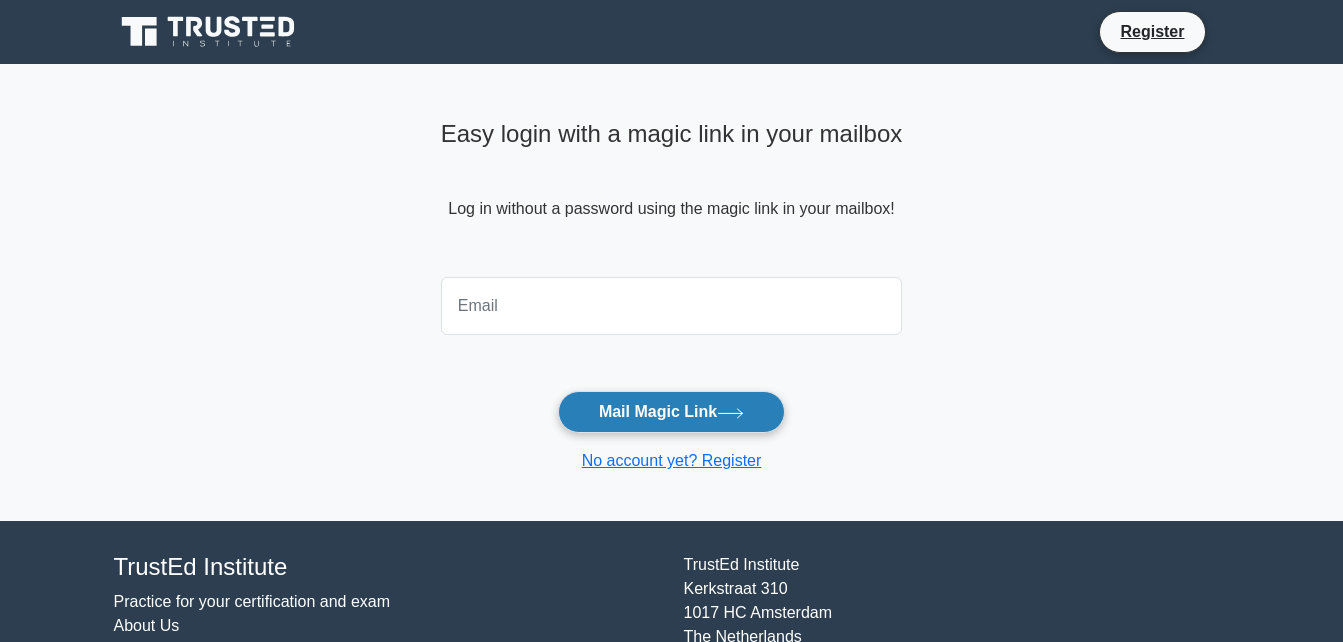 click on "Mail Magic Link" at bounding box center (671, 412) 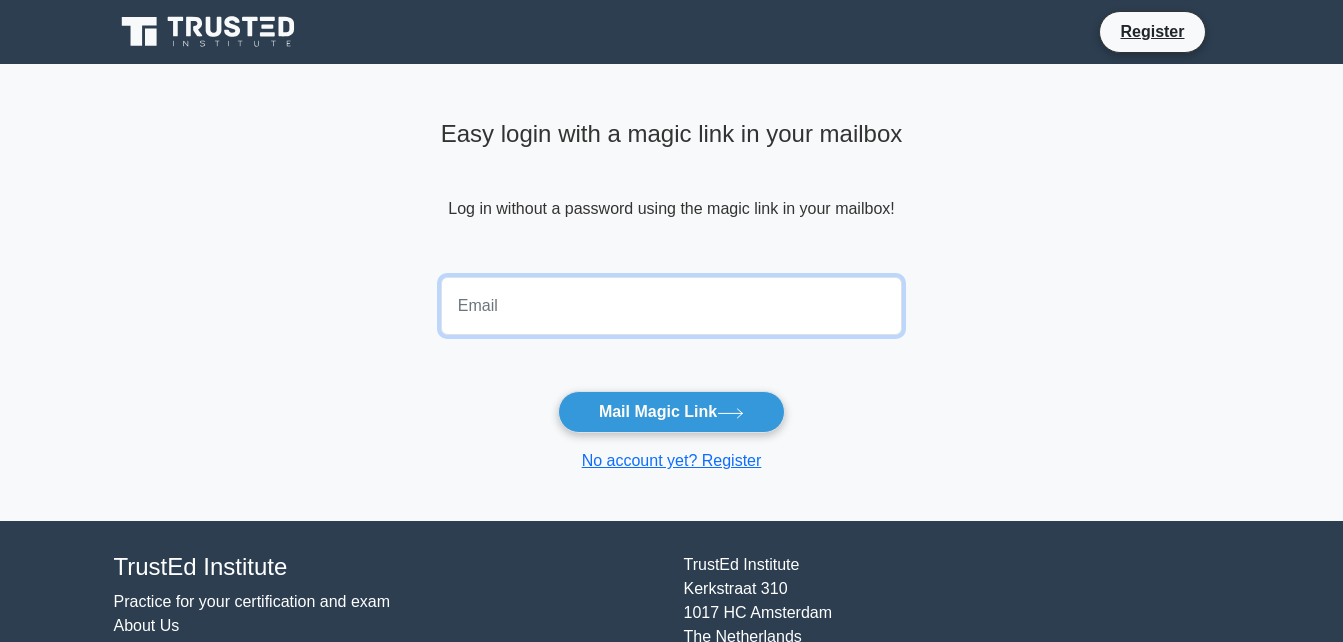 click at bounding box center [672, 306] 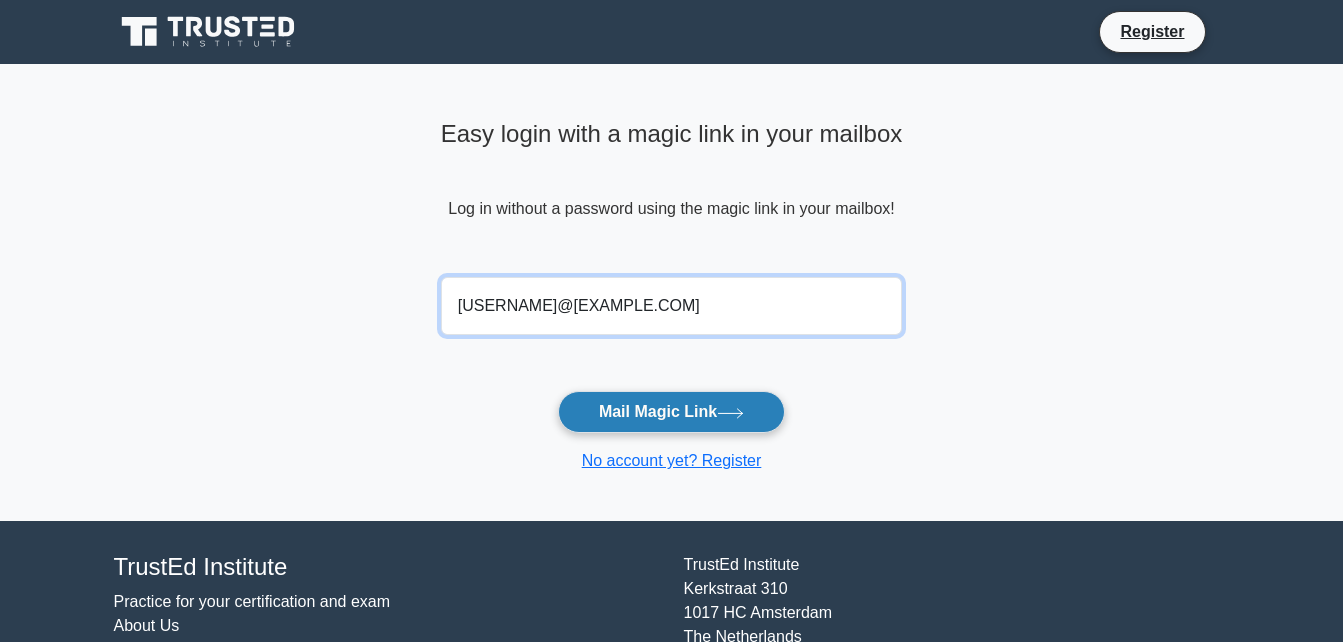 click on "Mail Magic Link" at bounding box center (671, 412) 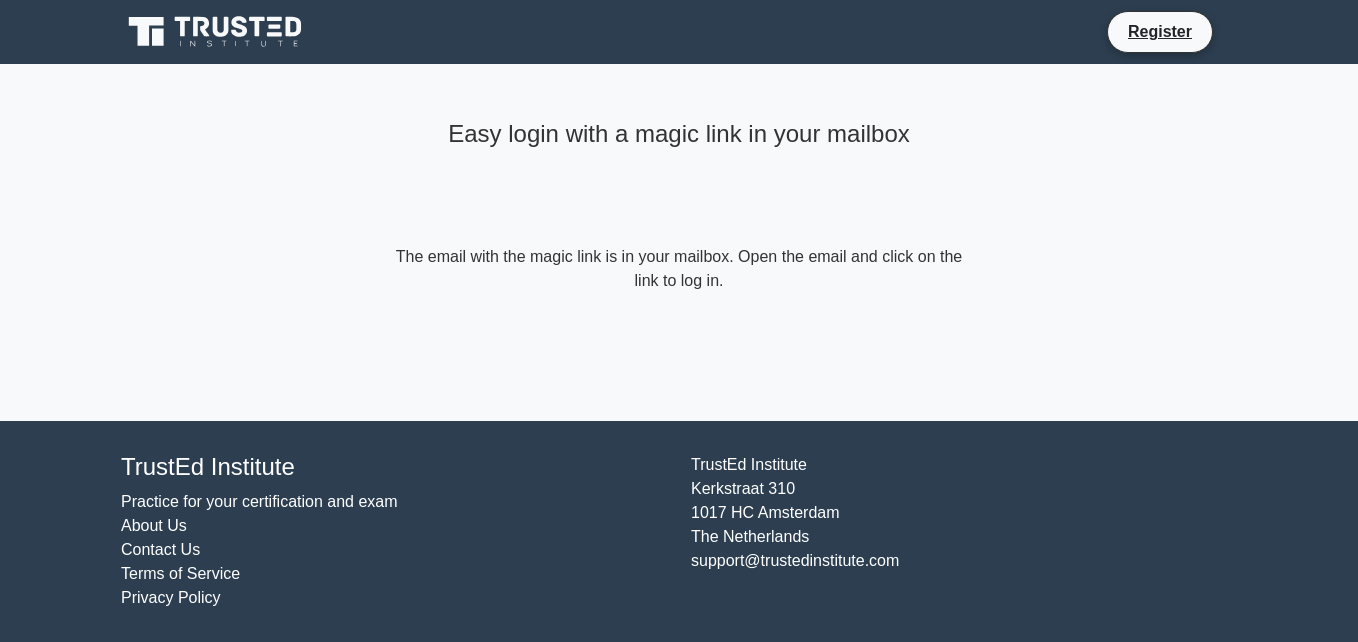 scroll, scrollTop: 0, scrollLeft: 0, axis: both 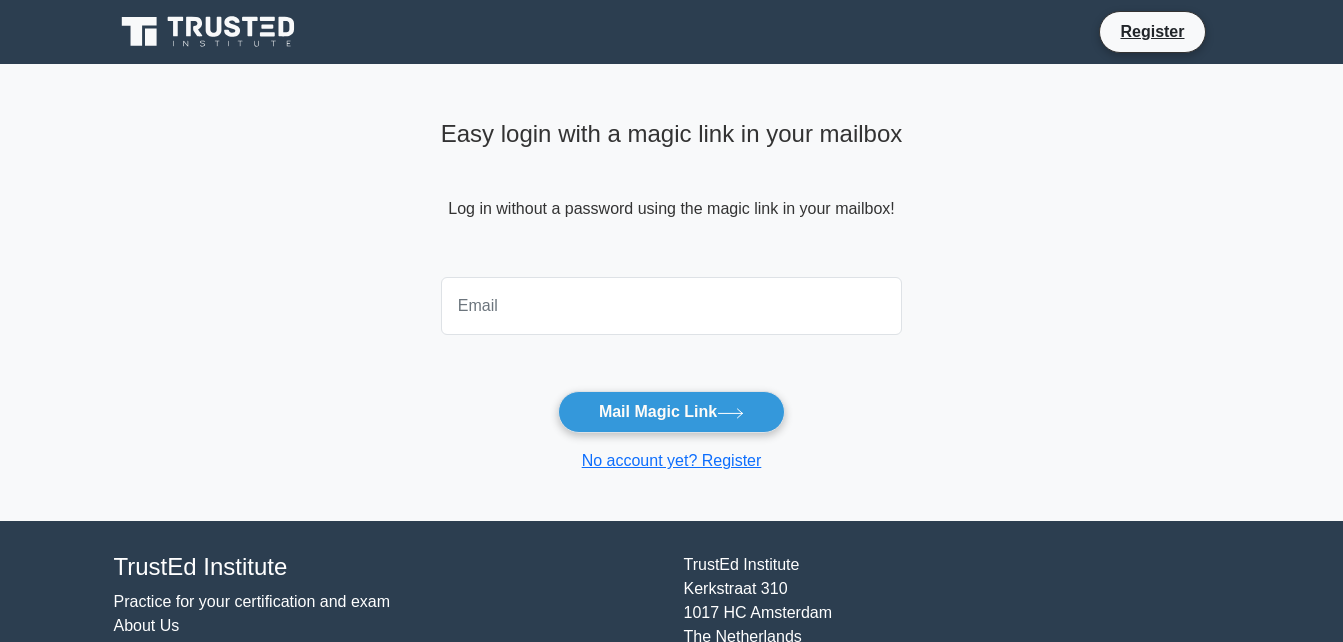 click at bounding box center [672, 306] 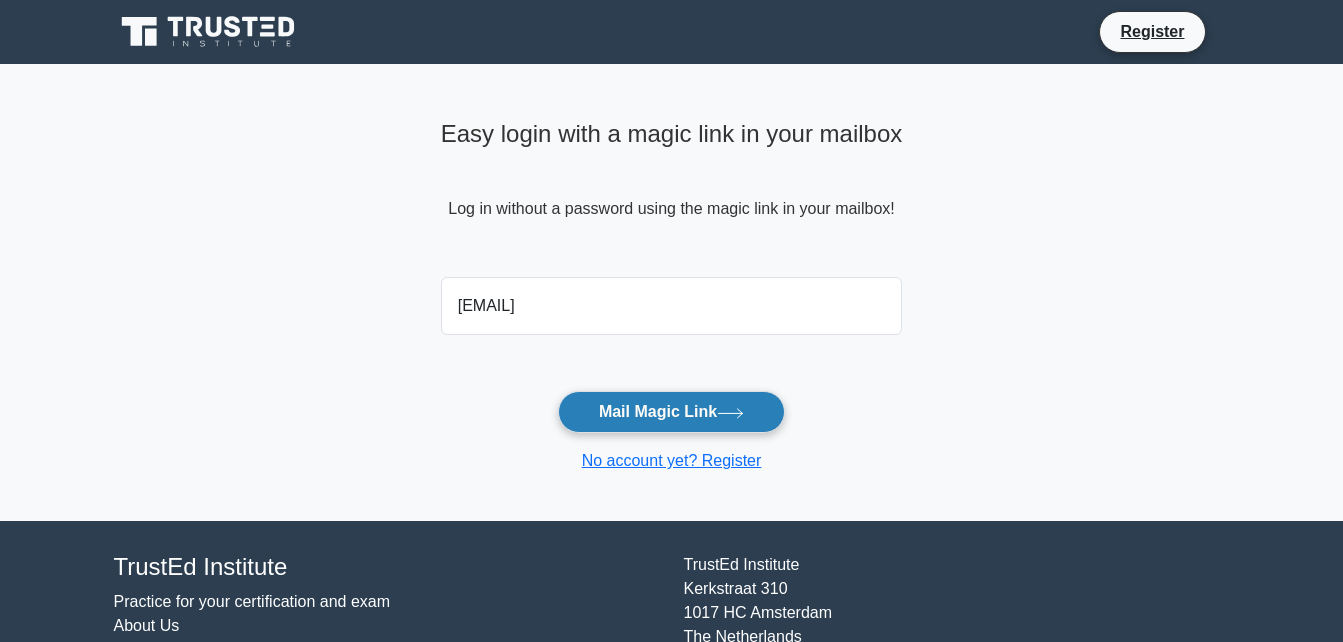 click on "Mail Magic Link" at bounding box center [671, 412] 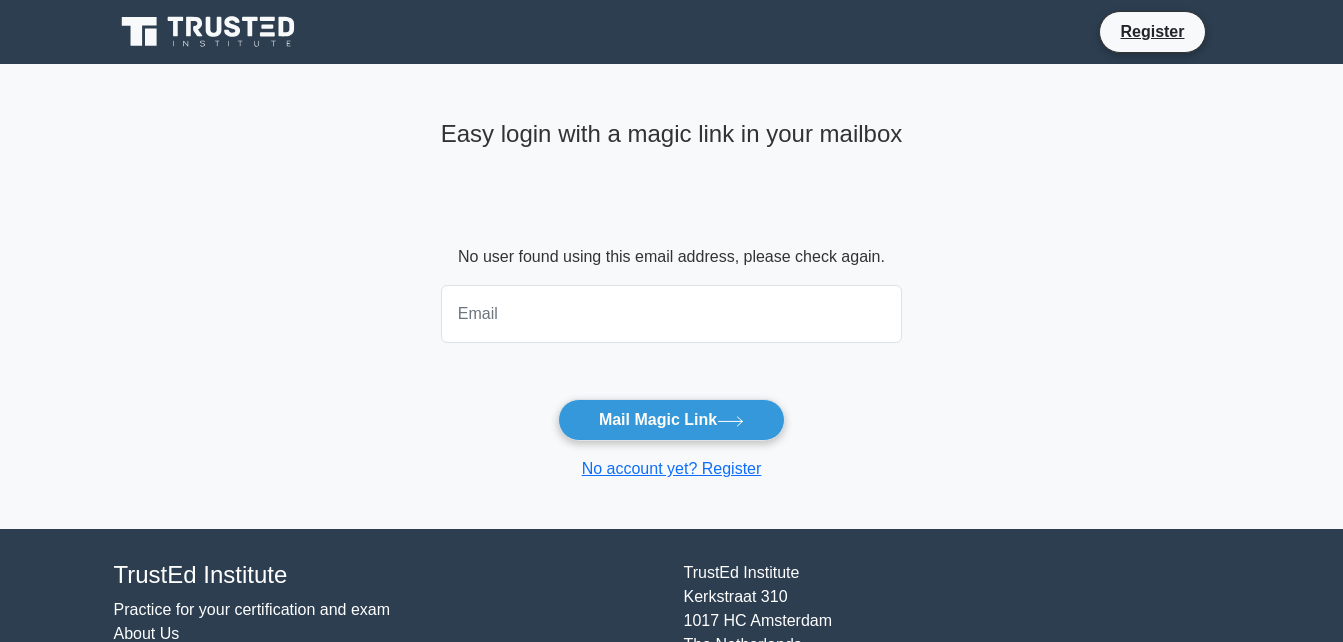 scroll, scrollTop: 0, scrollLeft: 0, axis: both 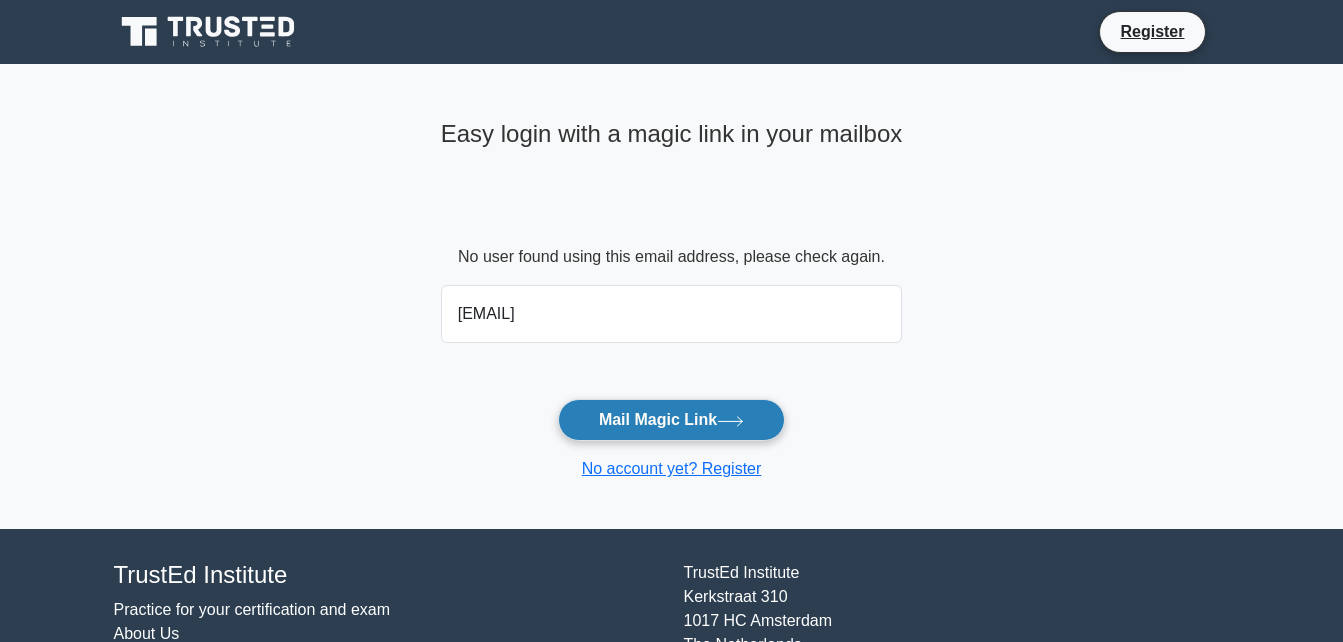 click on "Mail Magic Link" at bounding box center (671, 420) 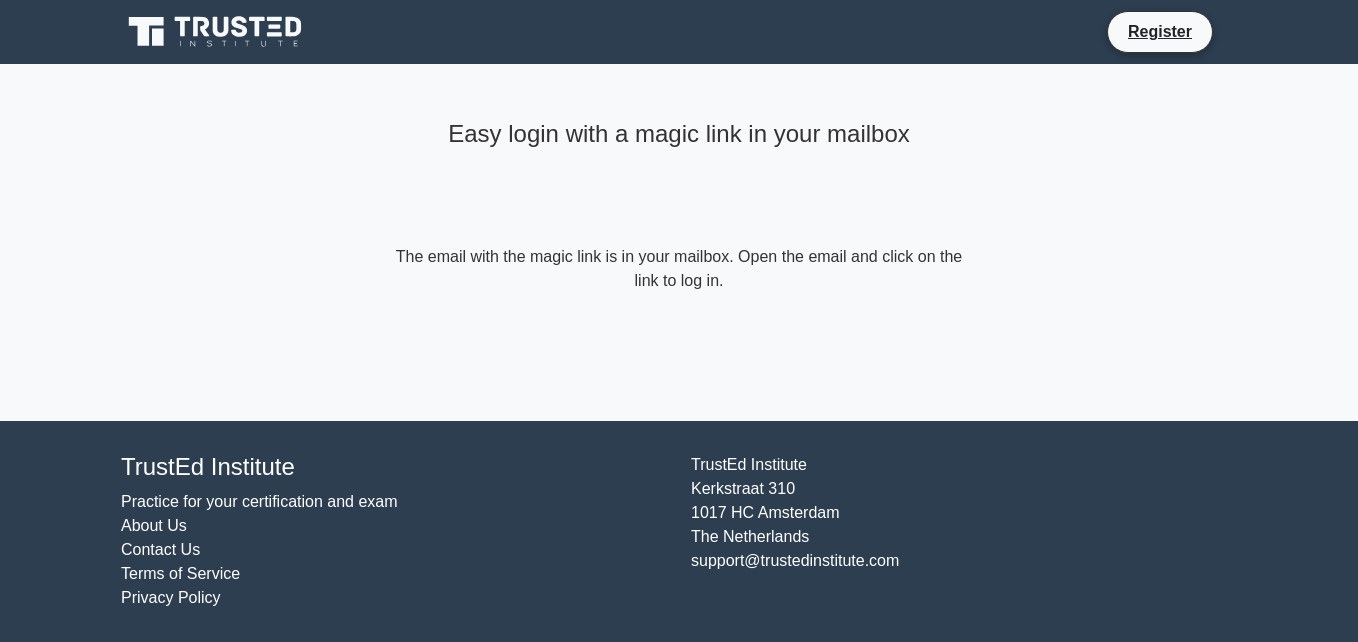 scroll, scrollTop: 0, scrollLeft: 0, axis: both 